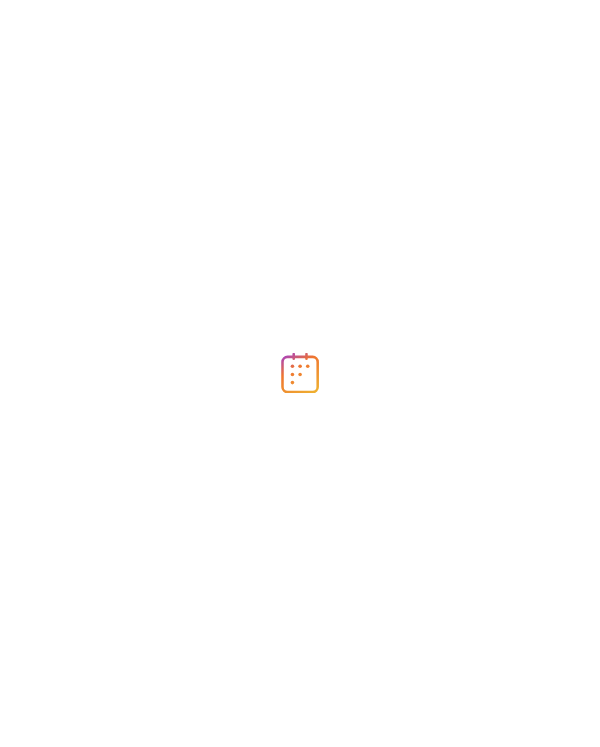 scroll, scrollTop: 0, scrollLeft: 0, axis: both 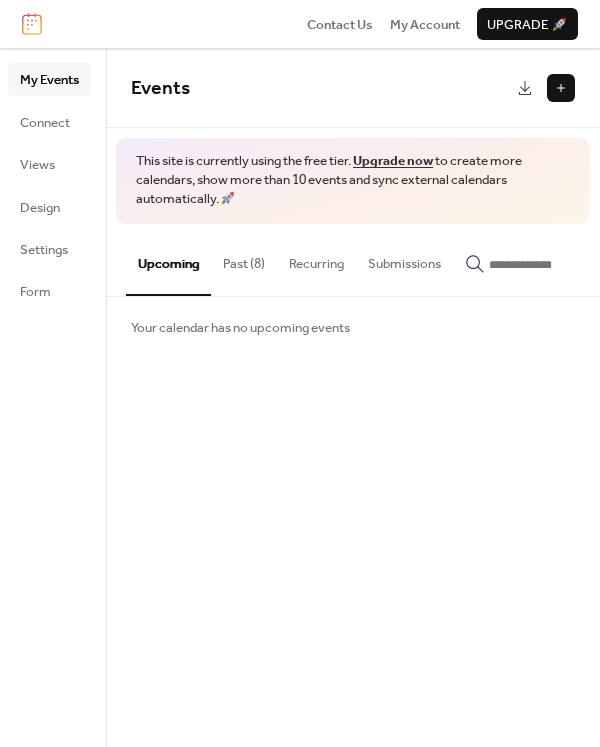 click on "Past  (8)" at bounding box center (244, 259) 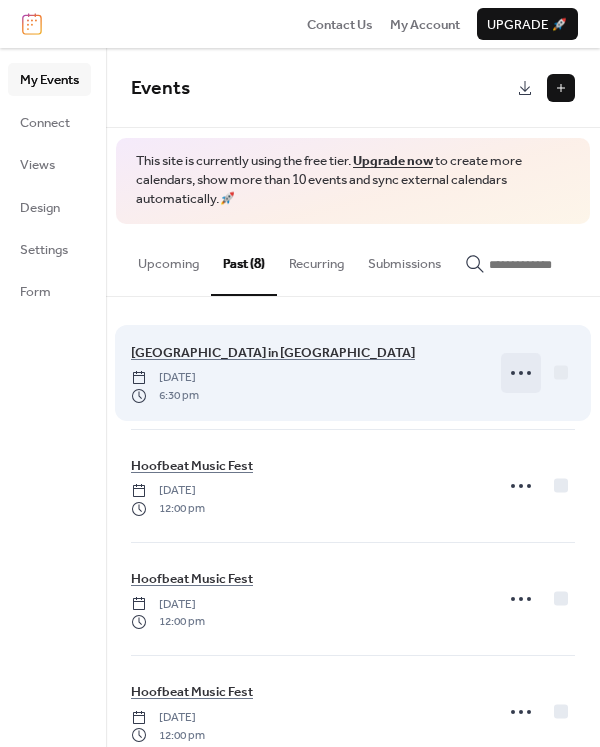 click 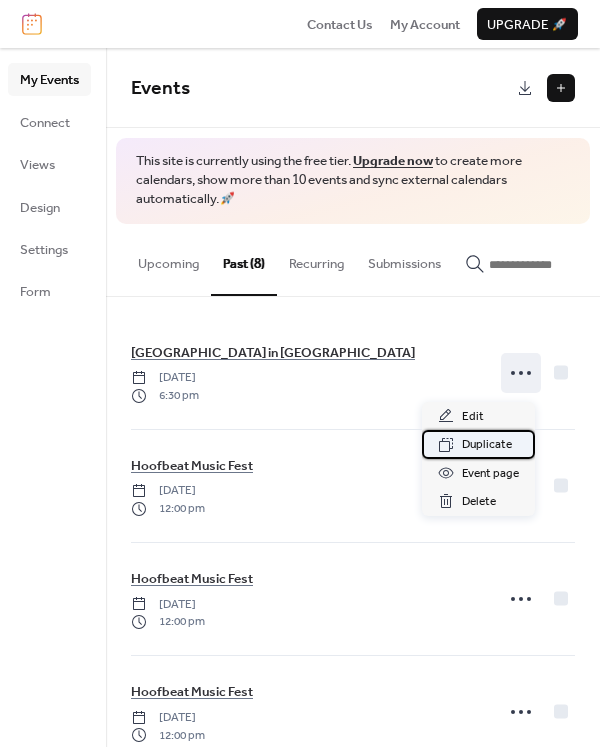 click on "Duplicate" at bounding box center (487, 445) 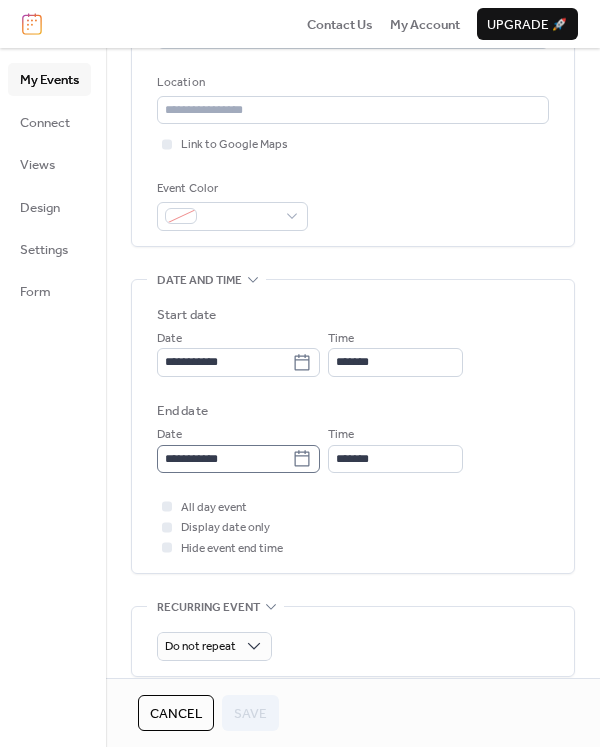 scroll, scrollTop: 407, scrollLeft: 0, axis: vertical 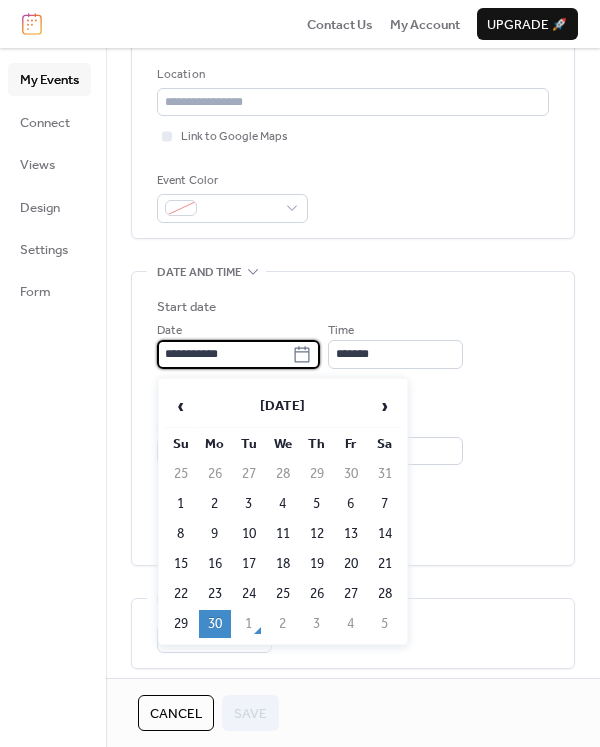 click on "**********" at bounding box center (224, 354) 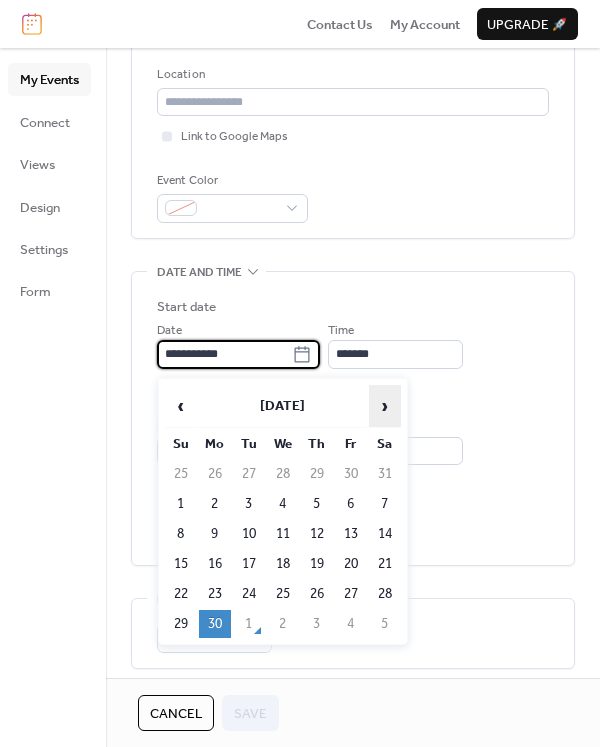 click on "›" at bounding box center [385, 406] 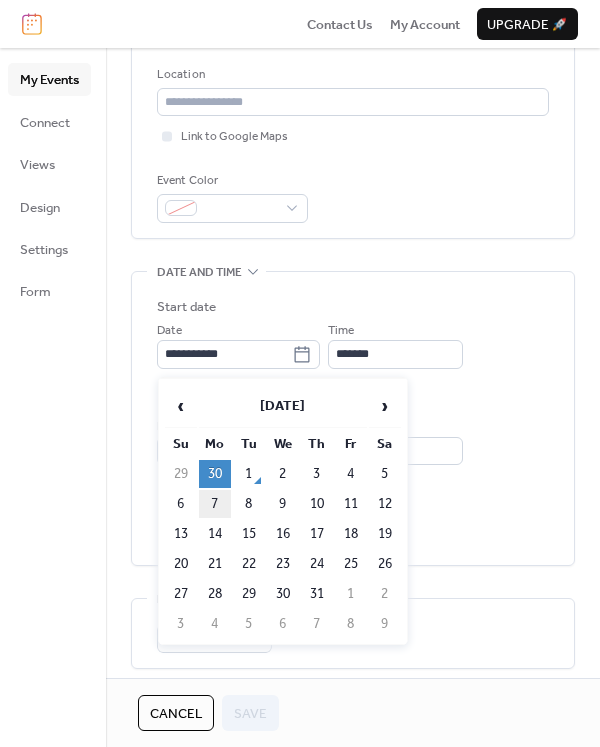 click on "7" at bounding box center (215, 504) 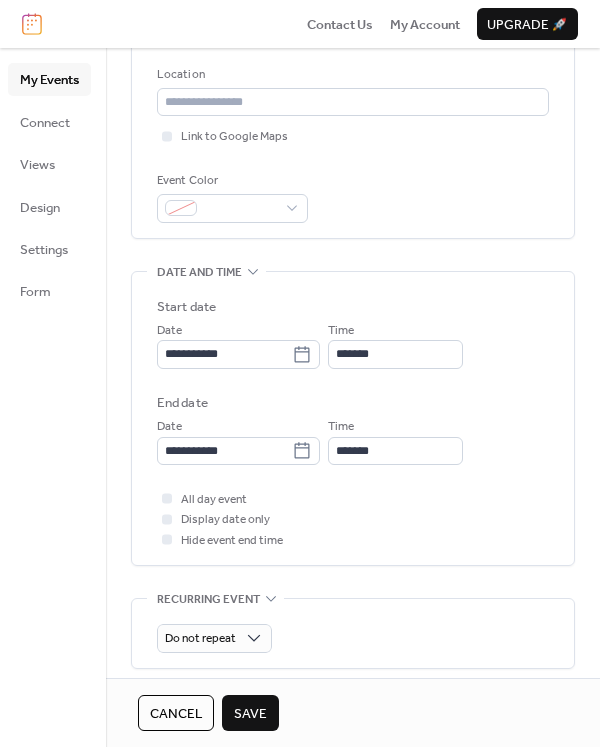 click on "Save" at bounding box center [250, 714] 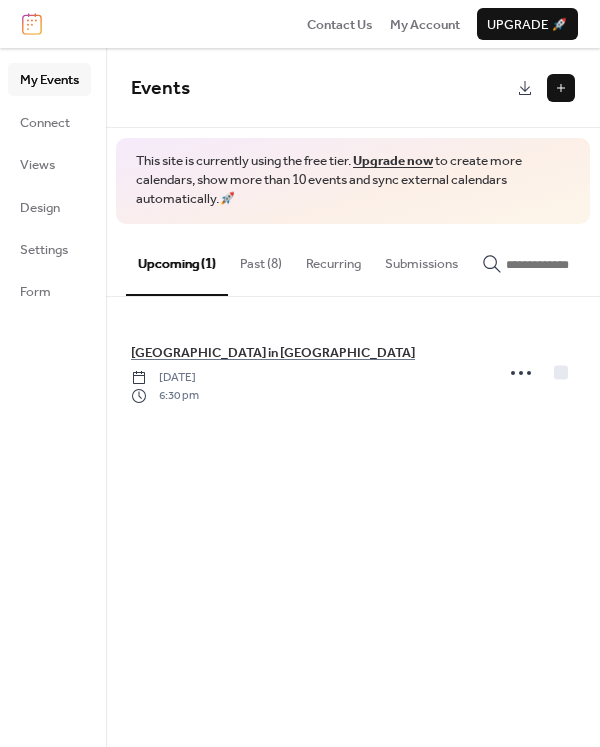 click on "Past  (8)" at bounding box center [261, 259] 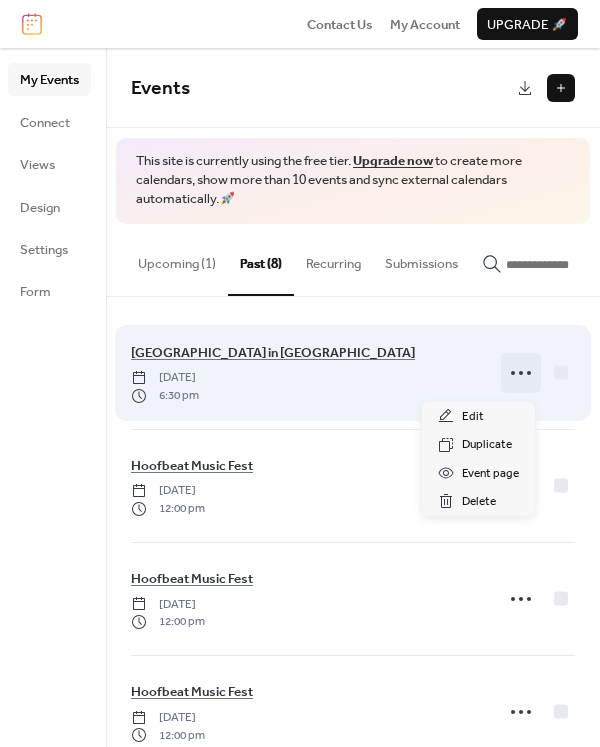 click 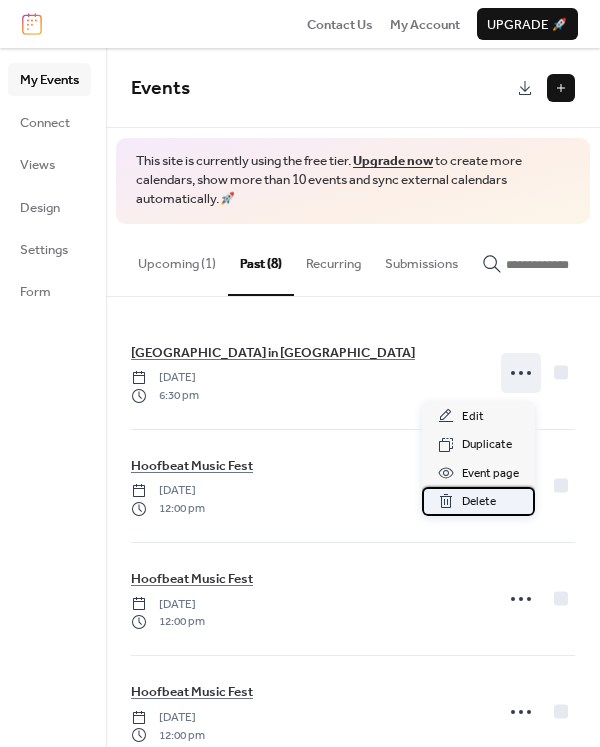 click on "Delete" at bounding box center (479, 502) 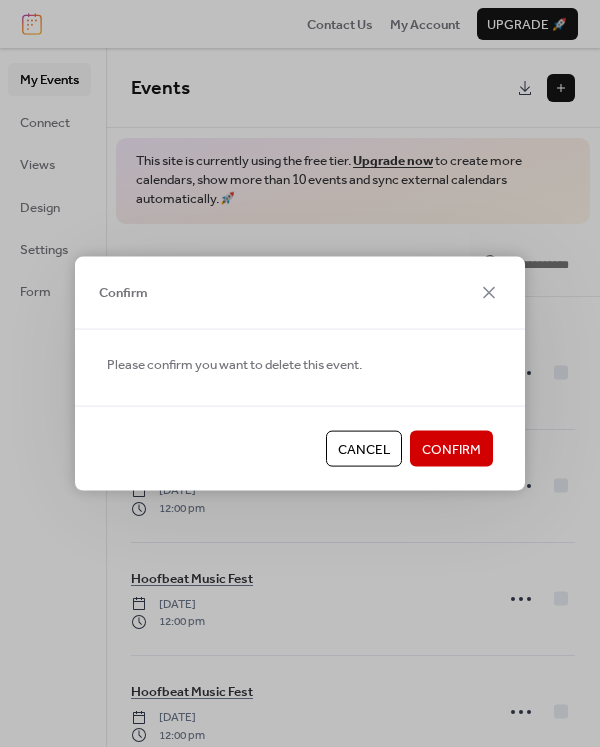 click on "Confirm" at bounding box center [451, 450] 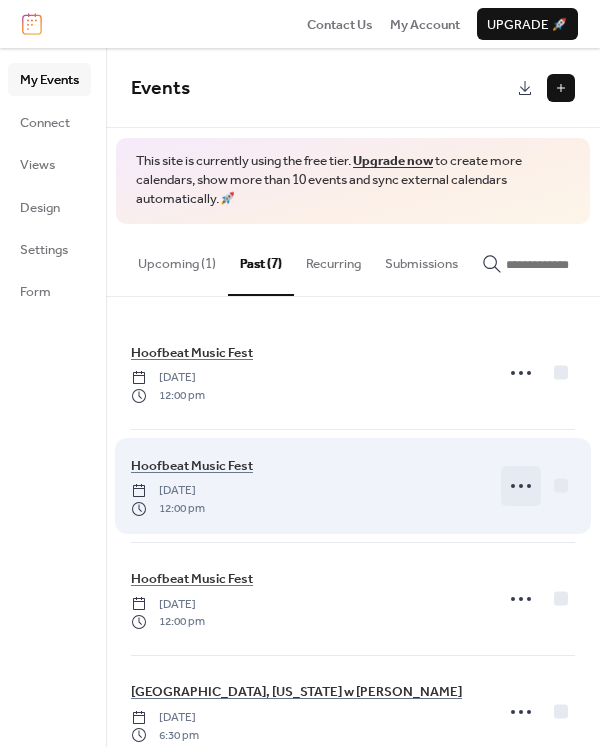 click 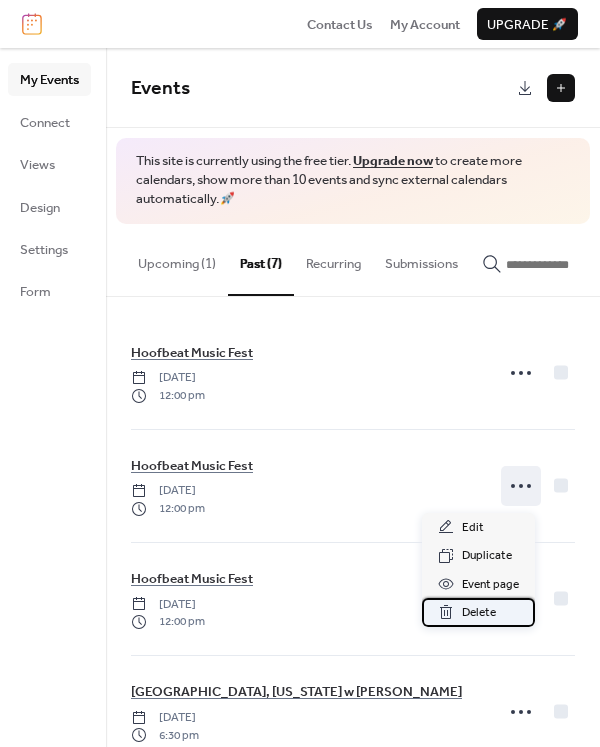 click on "Delete" at bounding box center [479, 613] 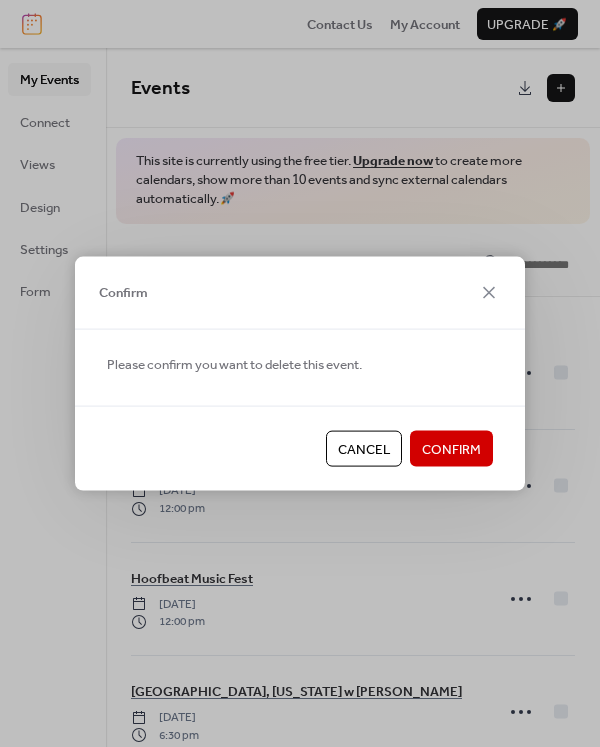 click on "Confirm" at bounding box center (451, 450) 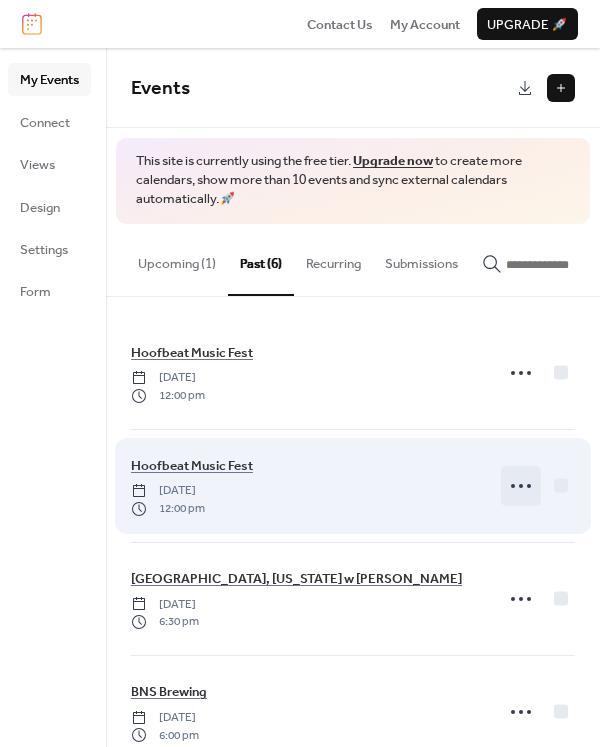 click 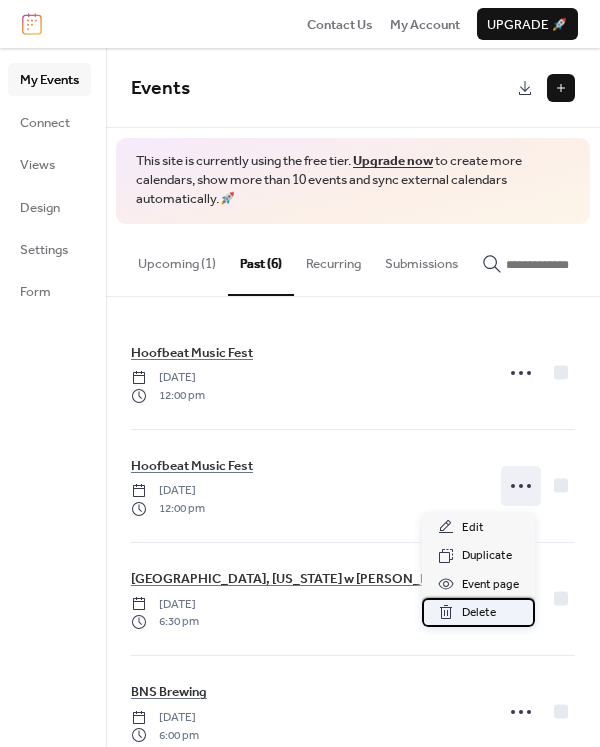 click on "Delete" at bounding box center [479, 613] 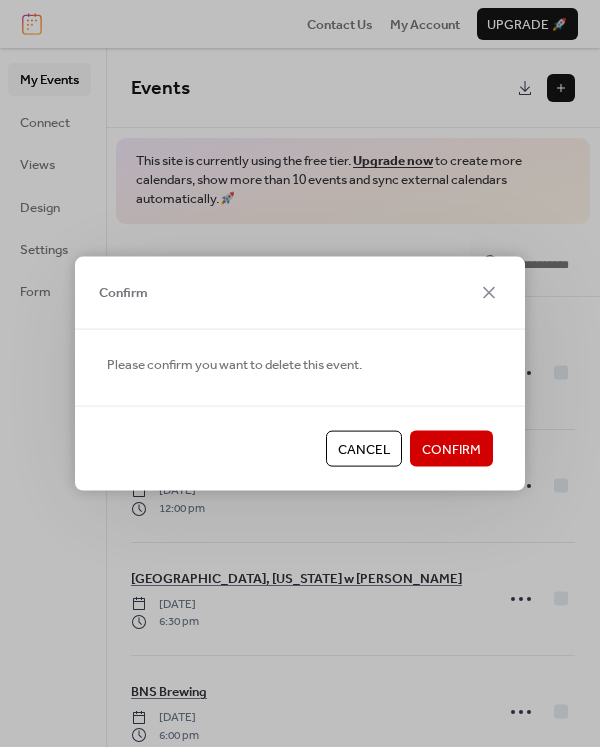 click on "Confirm" at bounding box center [451, 450] 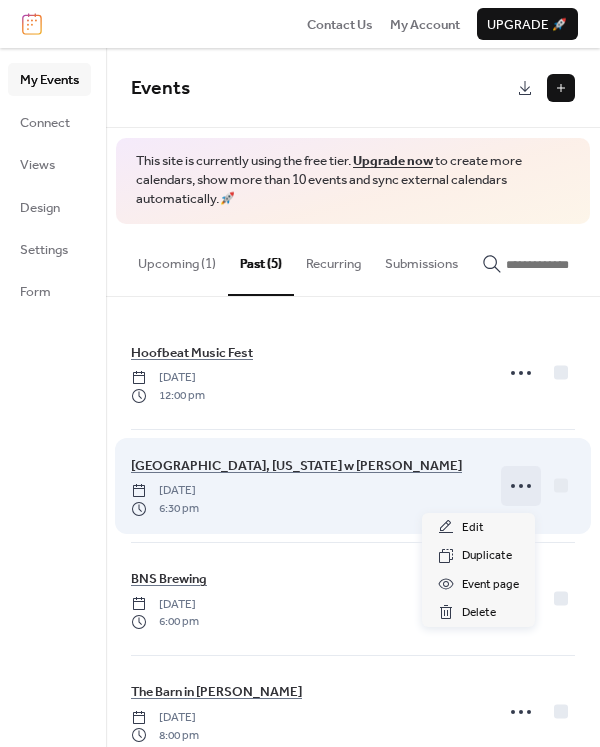click 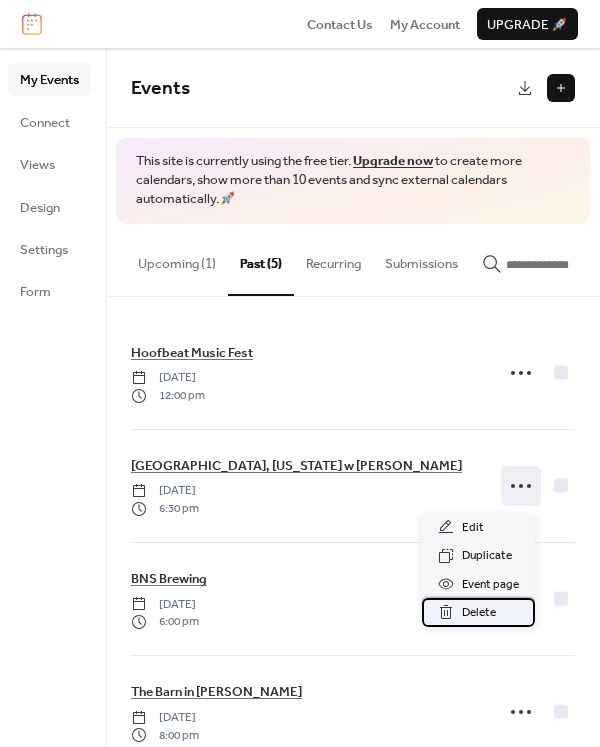 click on "Delete" at bounding box center [479, 613] 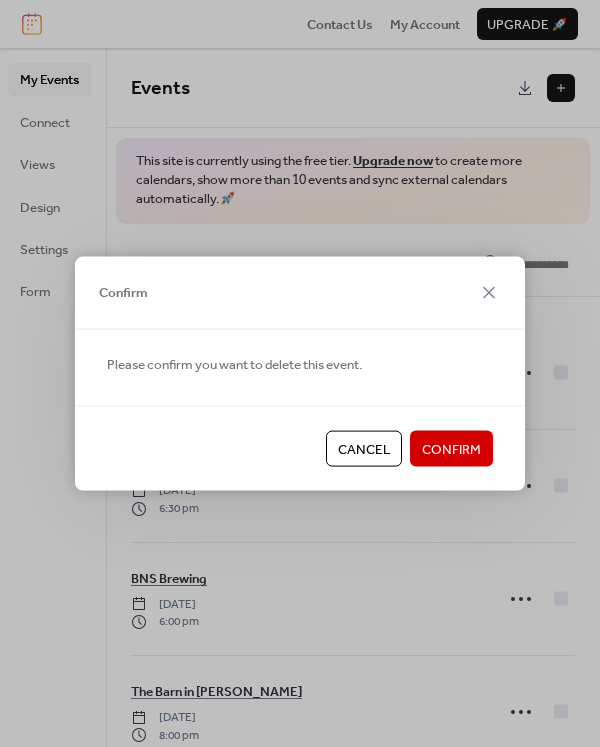click on "Confirm" at bounding box center [451, 450] 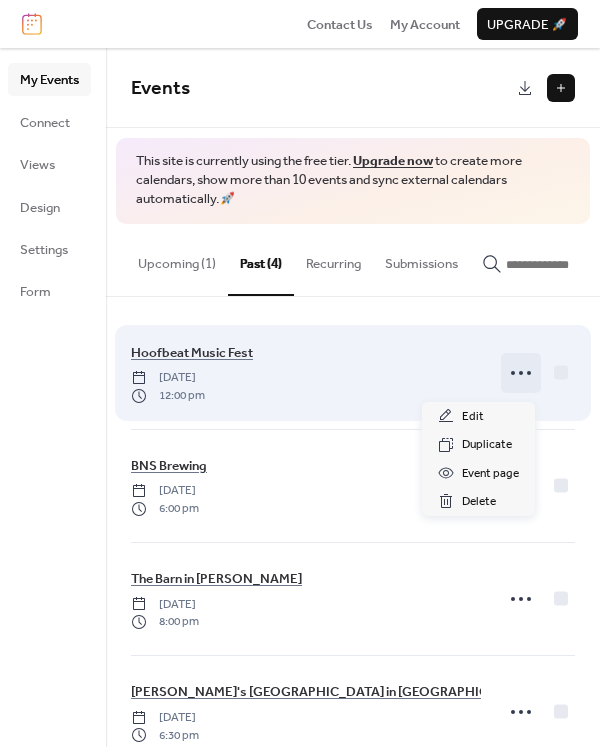 click 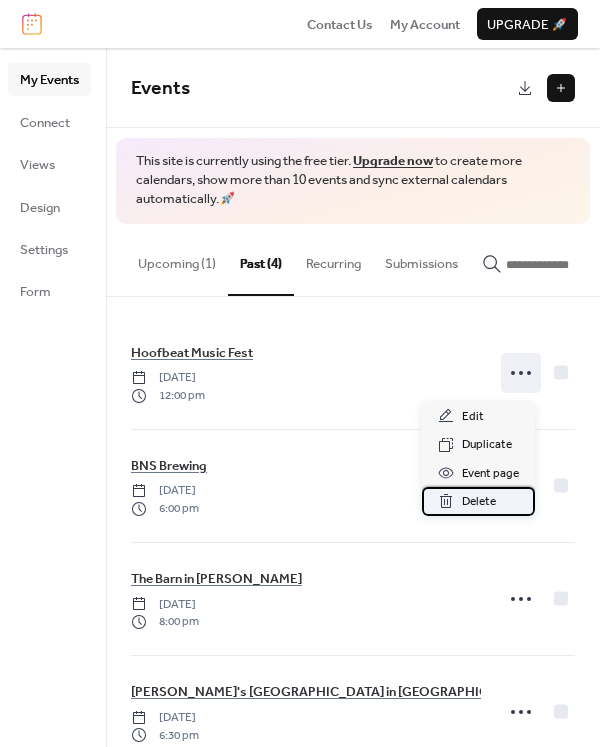 click on "Delete" at bounding box center [479, 502] 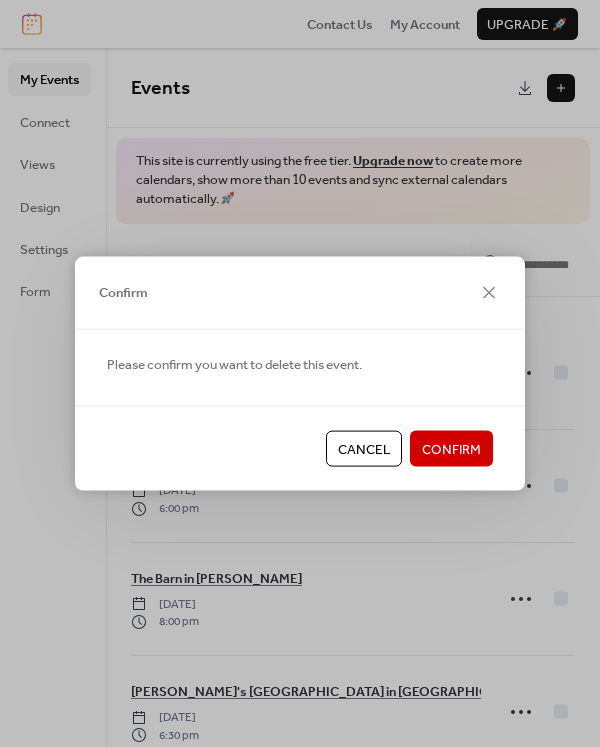 click on "Confirm" at bounding box center [451, 450] 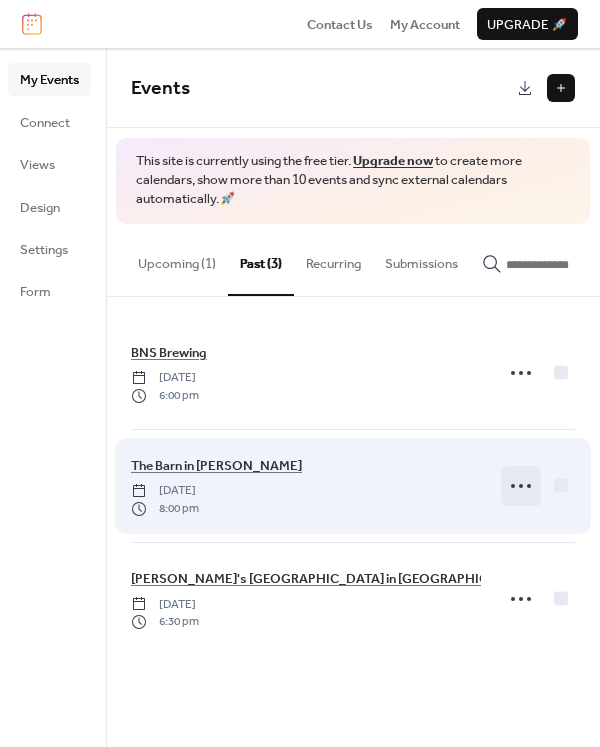 click 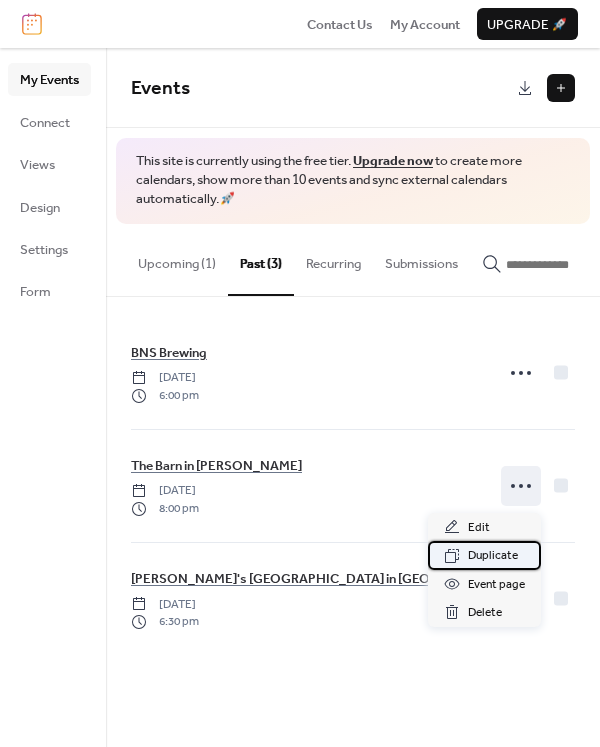 click on "Duplicate" at bounding box center (493, 556) 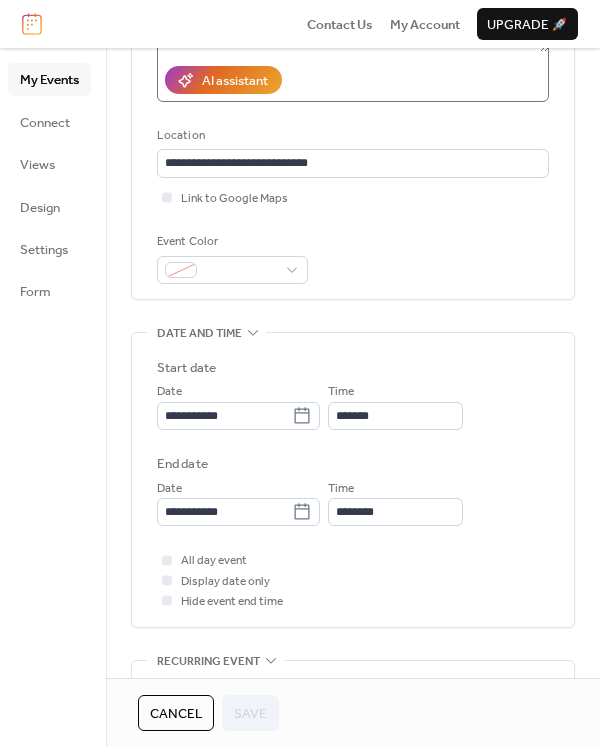 scroll, scrollTop: 539, scrollLeft: 0, axis: vertical 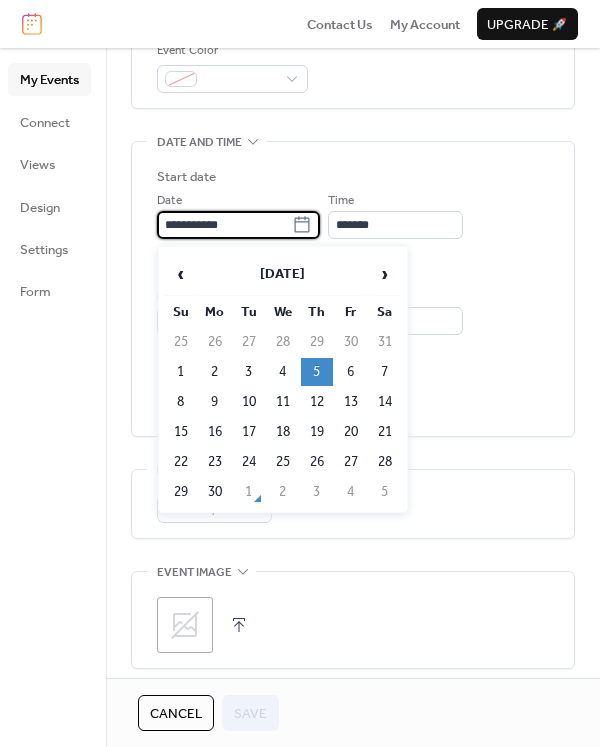 click on "**********" at bounding box center (224, 225) 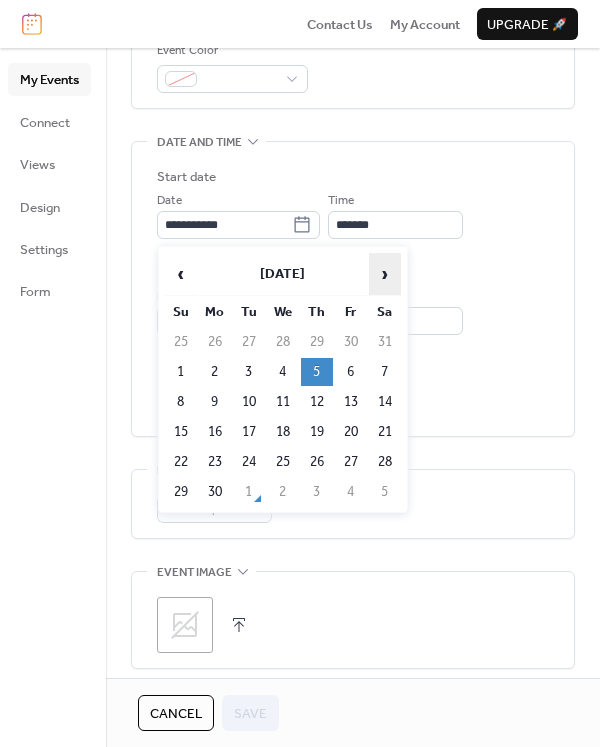 click on "›" at bounding box center (385, 274) 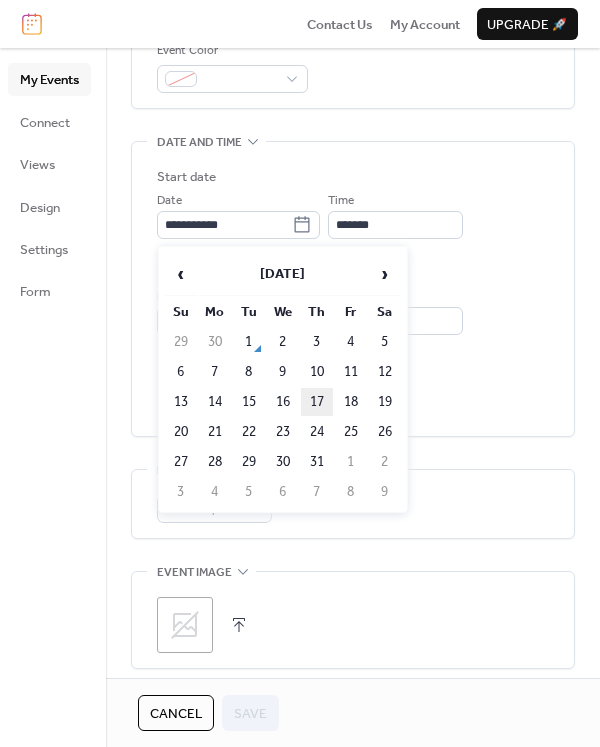 click on "17" at bounding box center [317, 402] 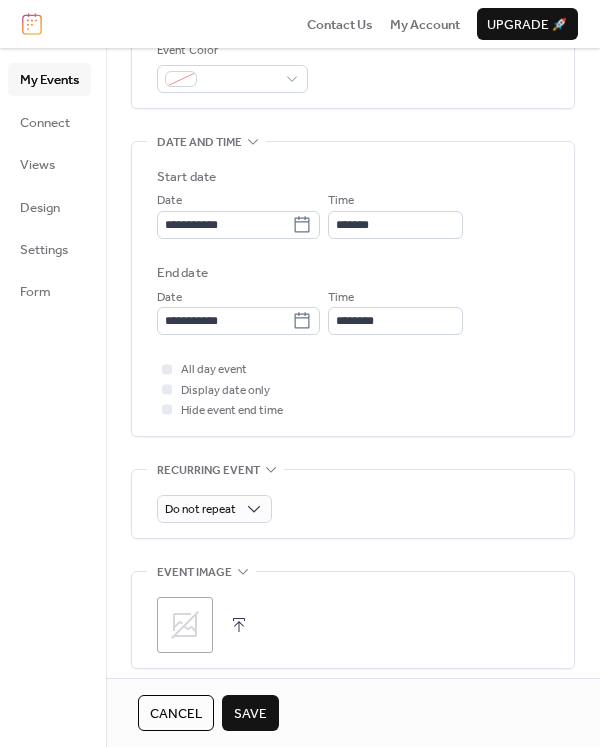 click on "Save" at bounding box center [250, 714] 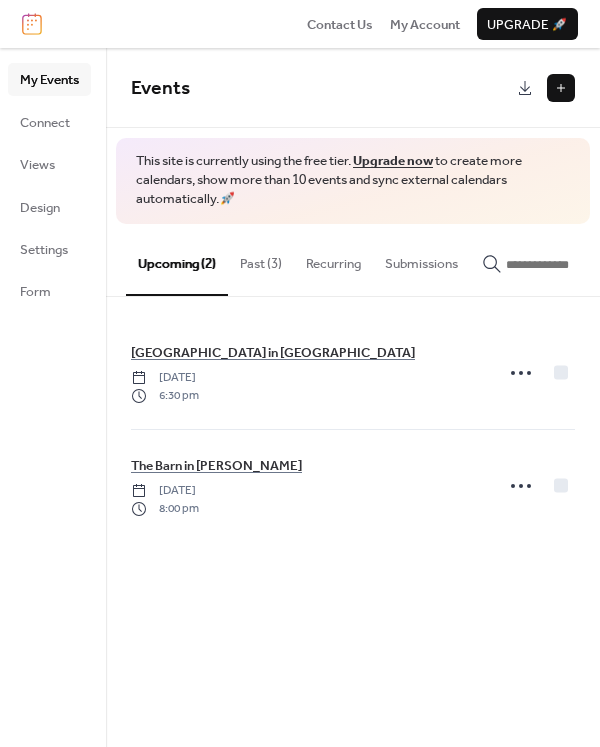 click on "Past  (3)" at bounding box center [261, 259] 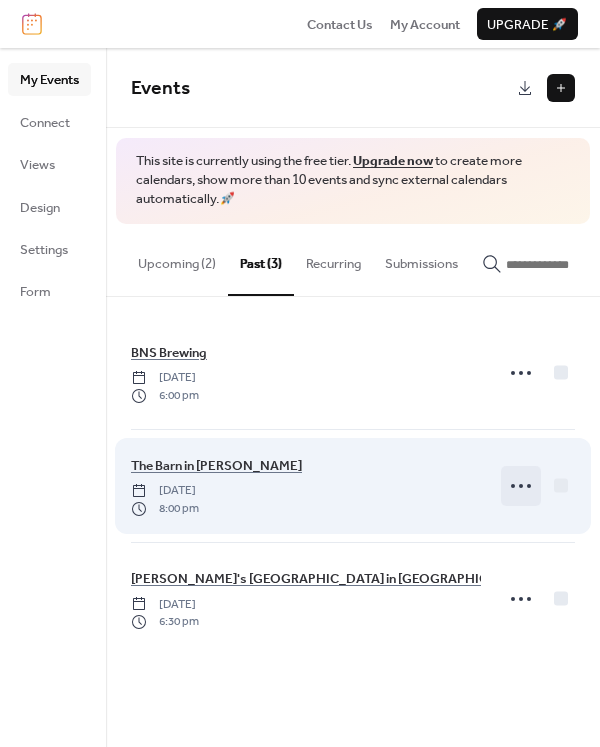 click 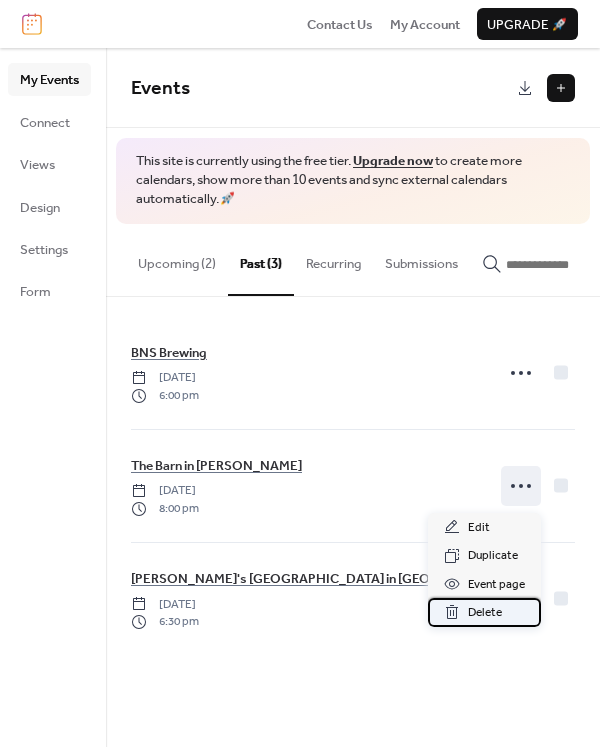 click on "Delete" at bounding box center (485, 613) 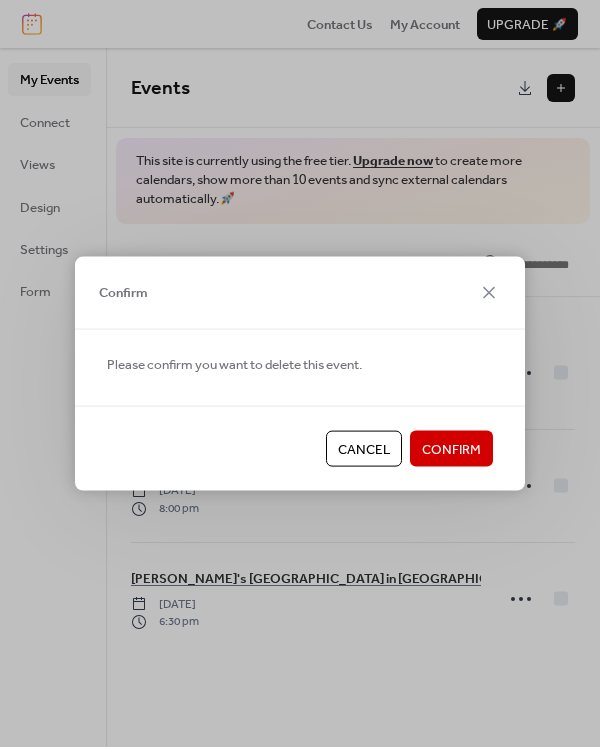 click on "Confirm" at bounding box center (451, 450) 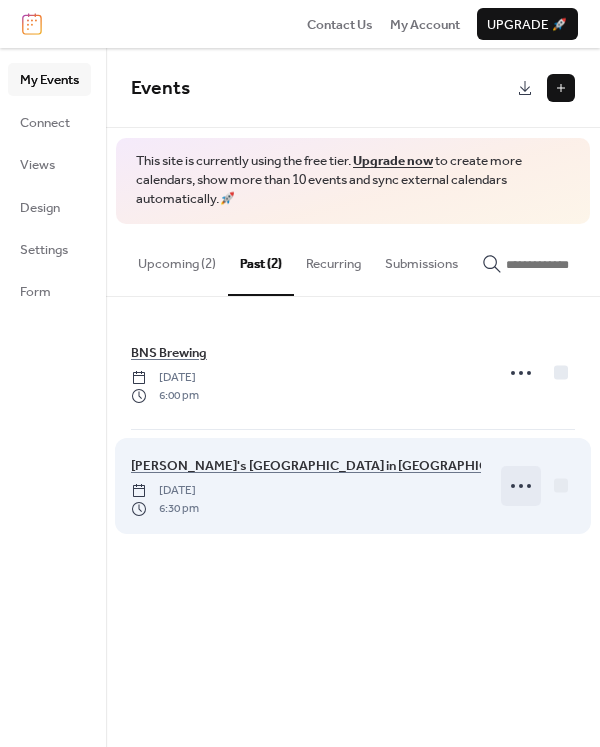 click 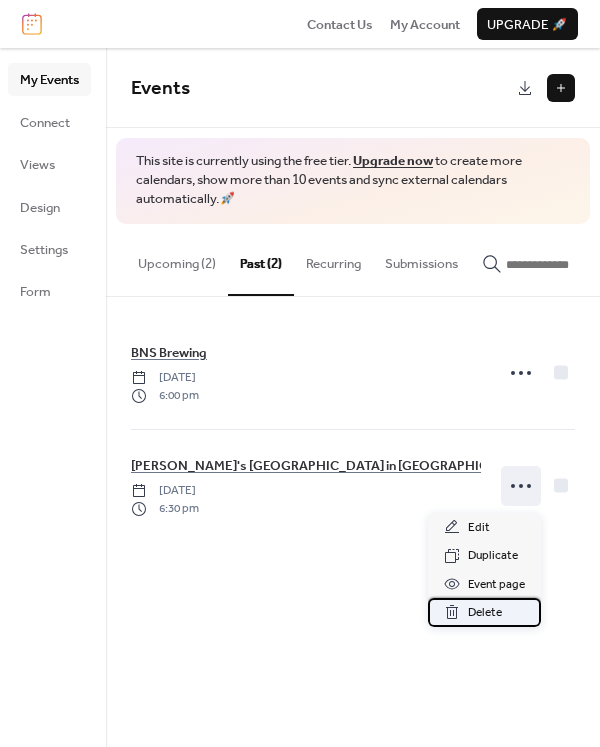 click on "Delete" at bounding box center (485, 613) 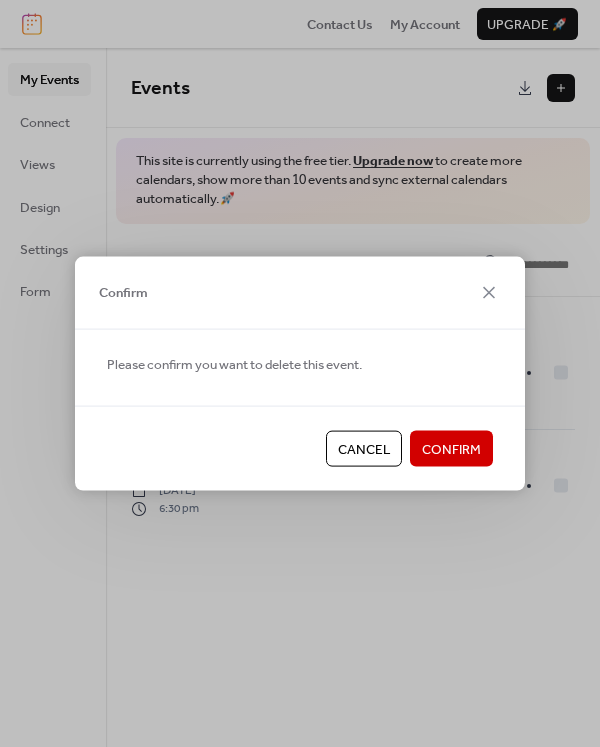 click on "Confirm" at bounding box center [451, 449] 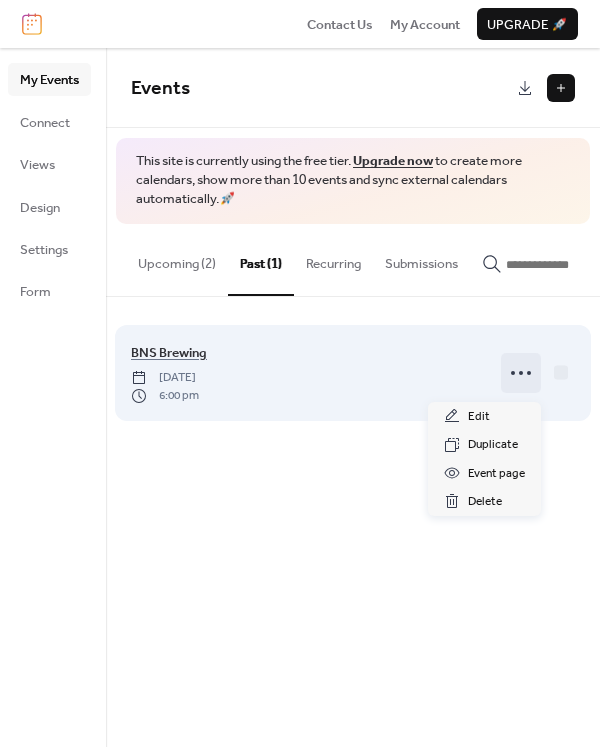 click 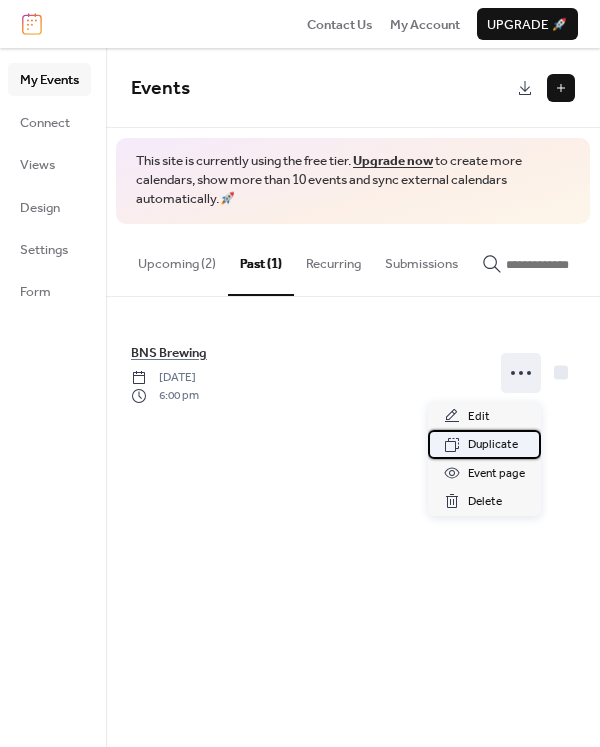 click on "Duplicate" at bounding box center [493, 445] 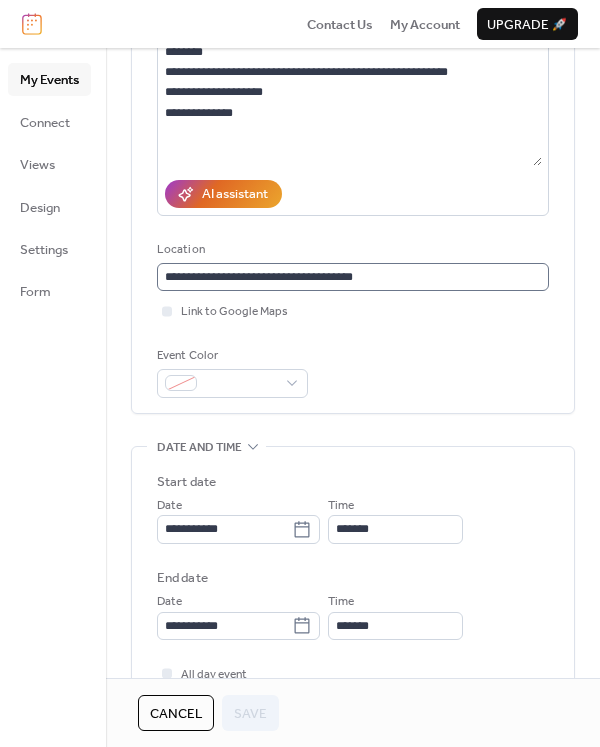 scroll, scrollTop: 334, scrollLeft: 0, axis: vertical 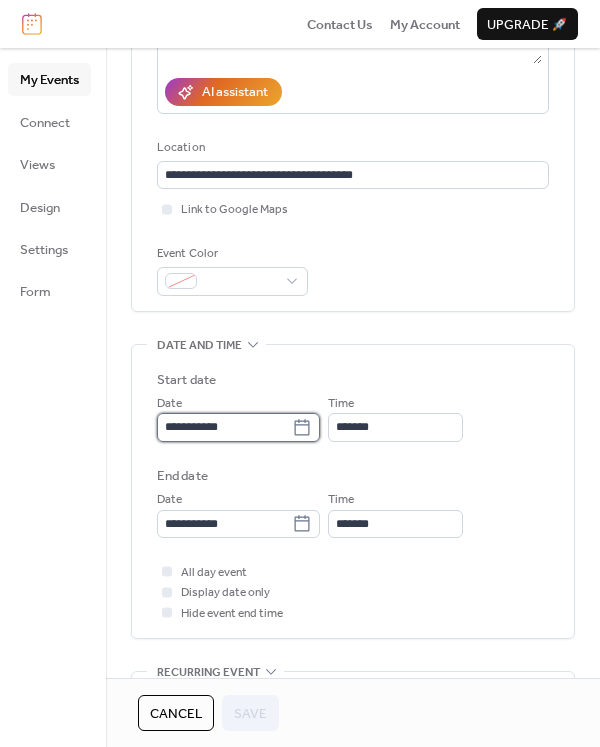 click on "**********" at bounding box center (224, 427) 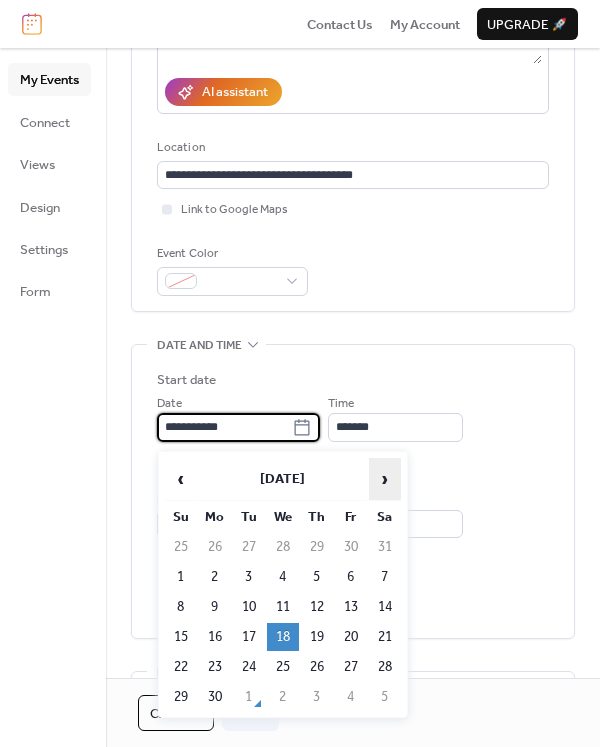 click on "›" at bounding box center [385, 479] 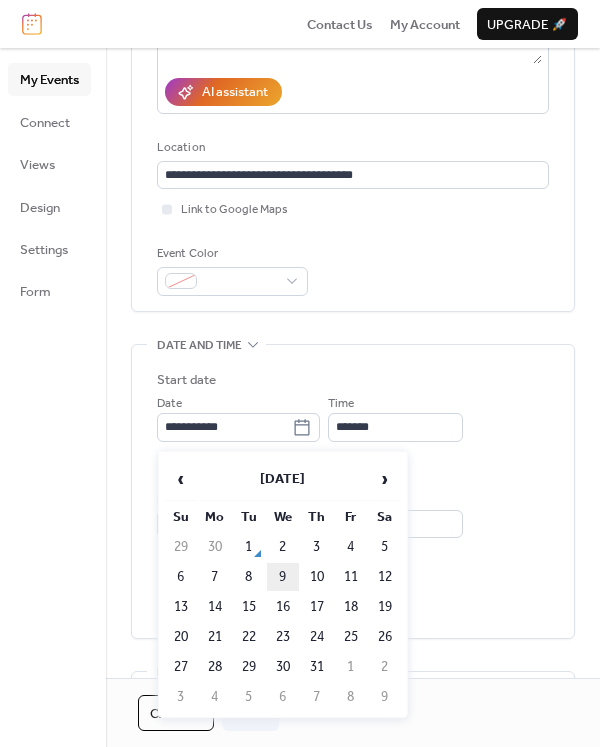 click on "9" at bounding box center (283, 577) 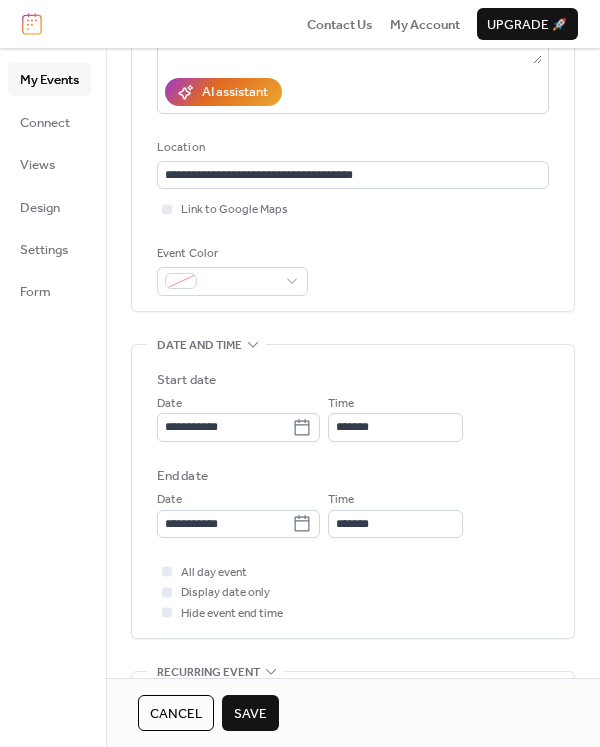 click on "Save" at bounding box center (250, 714) 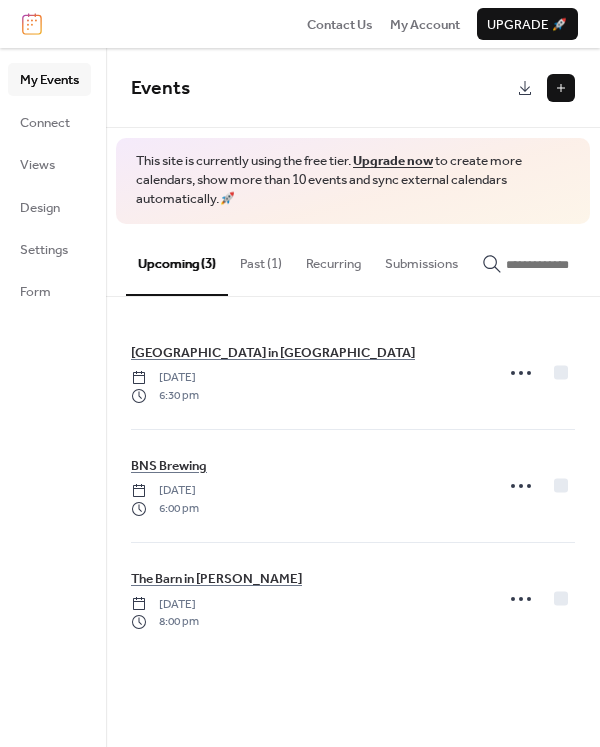 click at bounding box center [561, 88] 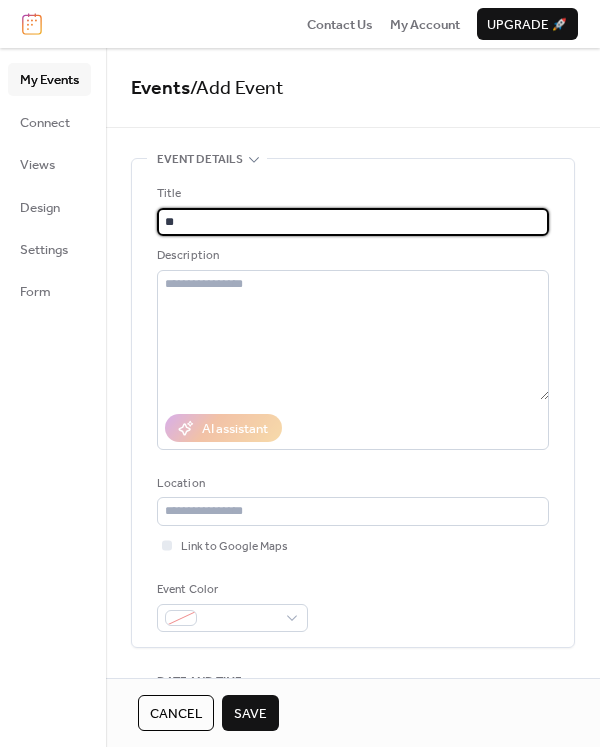 type on "*" 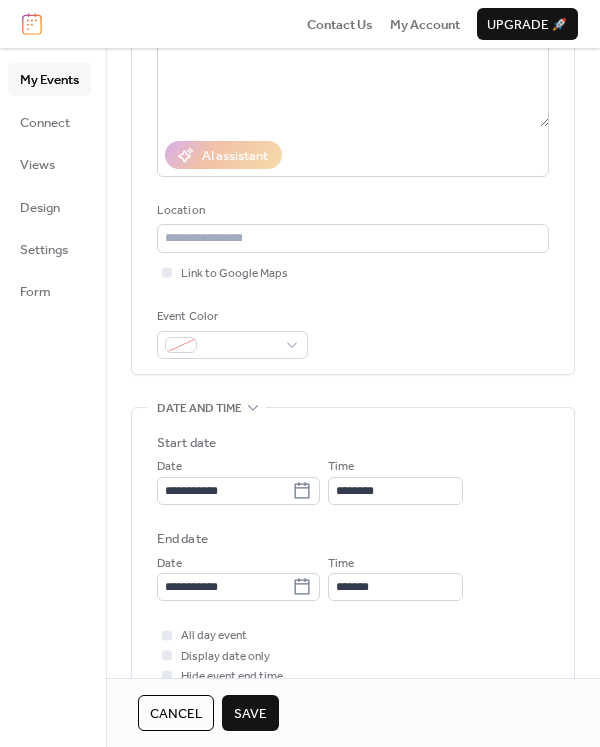 scroll, scrollTop: 290, scrollLeft: 0, axis: vertical 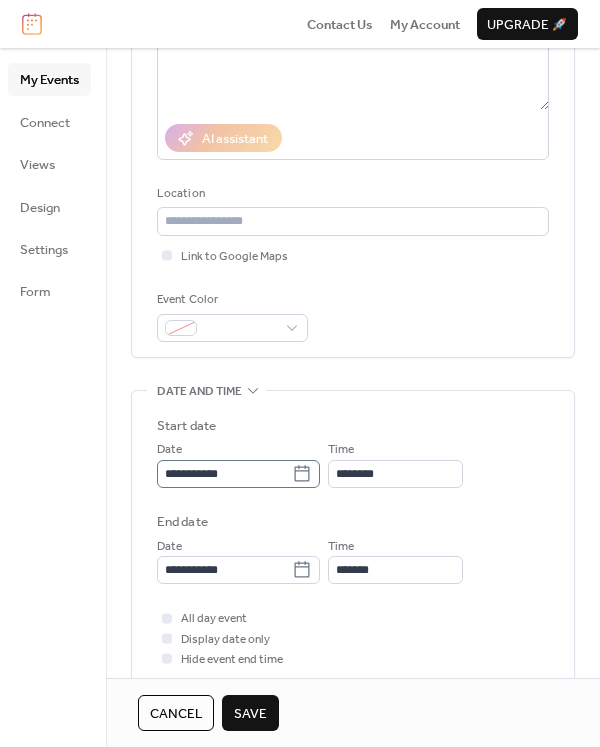 type on "**********" 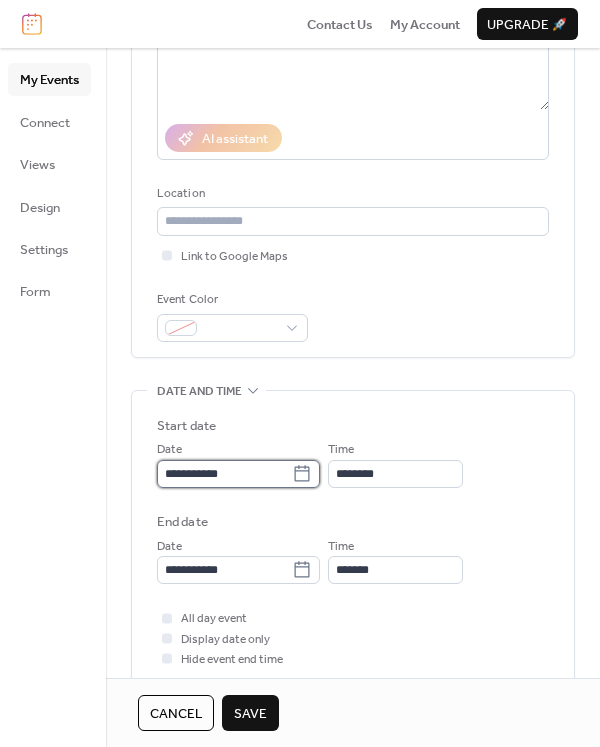 click on "**********" at bounding box center [224, 474] 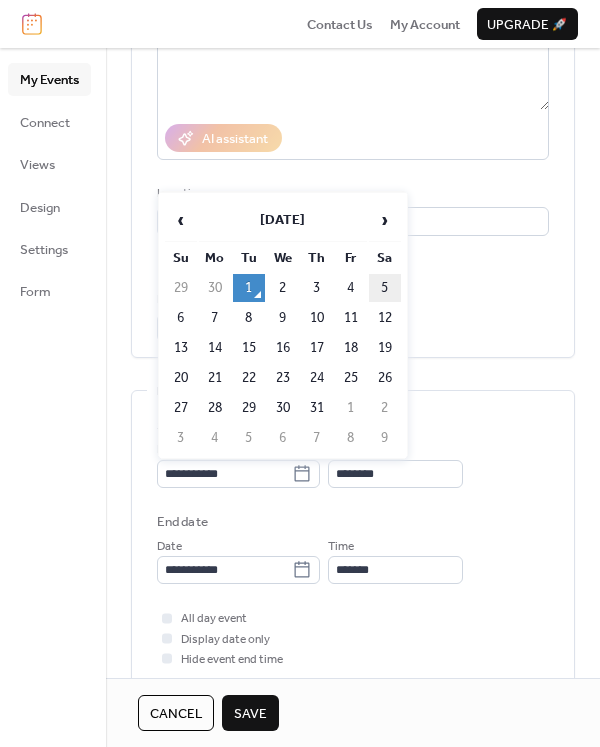 click on "5" at bounding box center [385, 288] 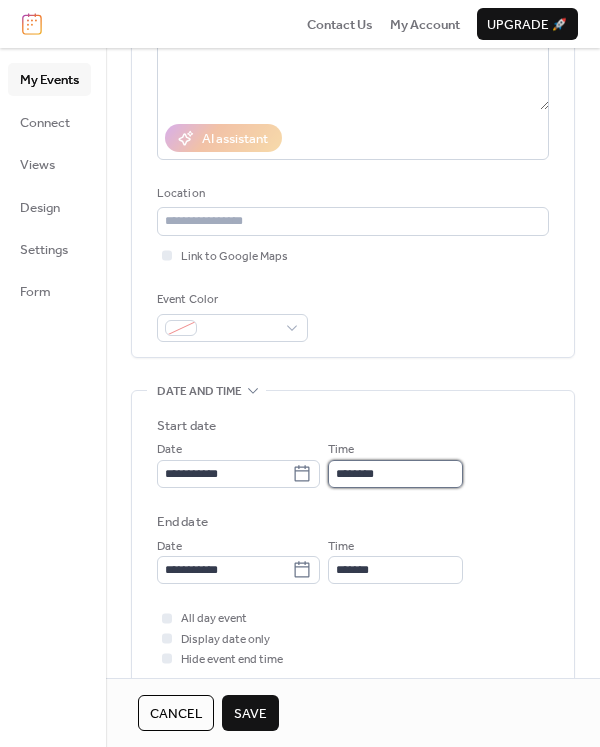 click on "********" at bounding box center (395, 474) 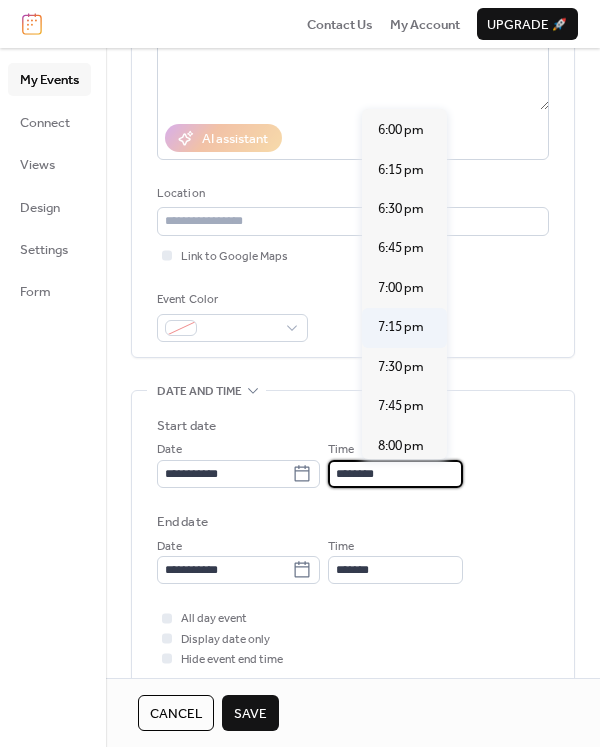 scroll, scrollTop: 2836, scrollLeft: 0, axis: vertical 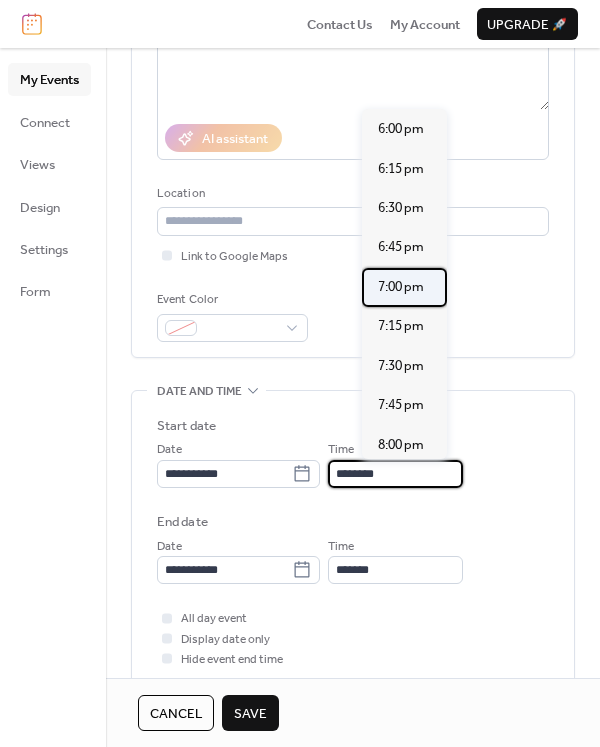 click on "7:00 pm" at bounding box center (401, 287) 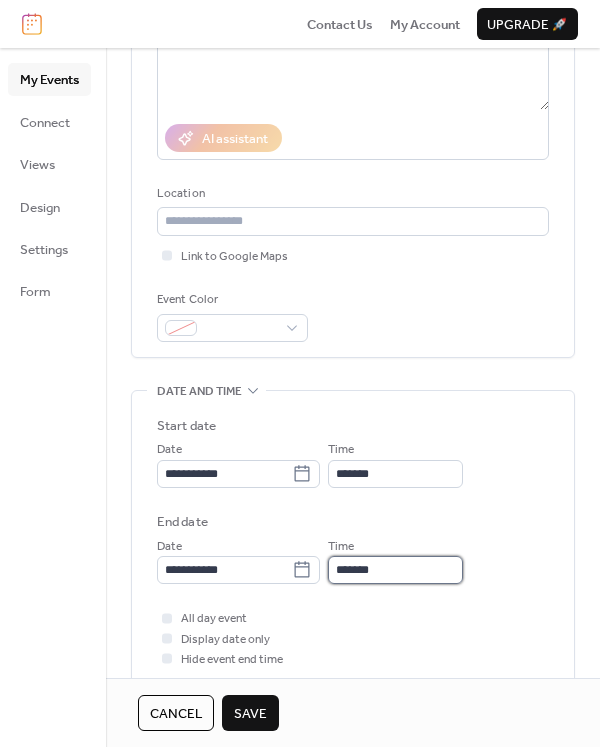 click on "*******" at bounding box center (395, 570) 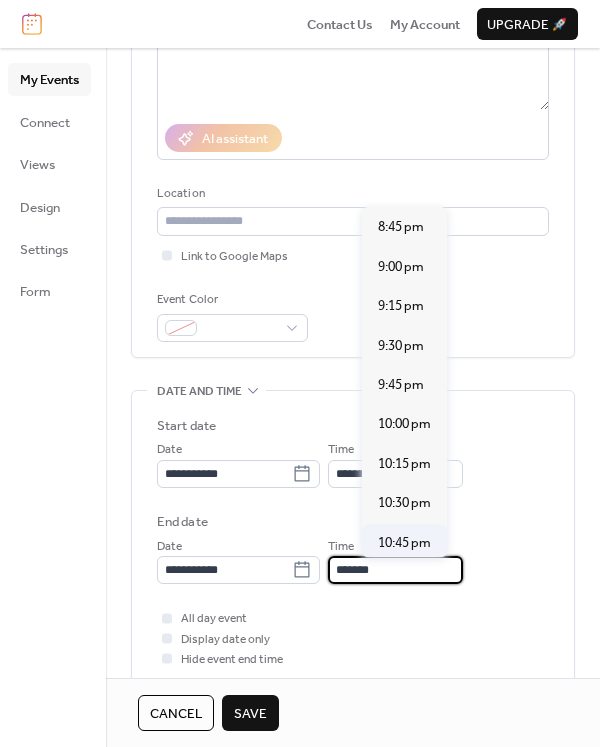 scroll, scrollTop: 259, scrollLeft: 0, axis: vertical 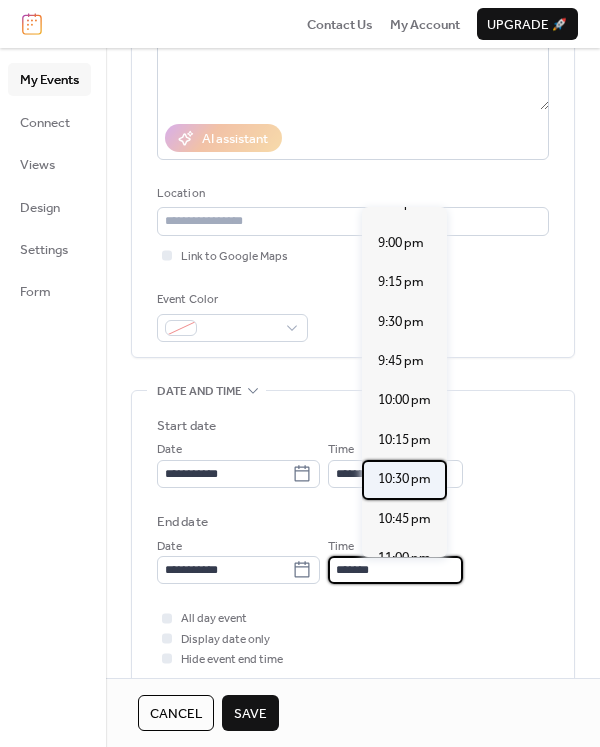 click on "10:30 pm" at bounding box center (404, 479) 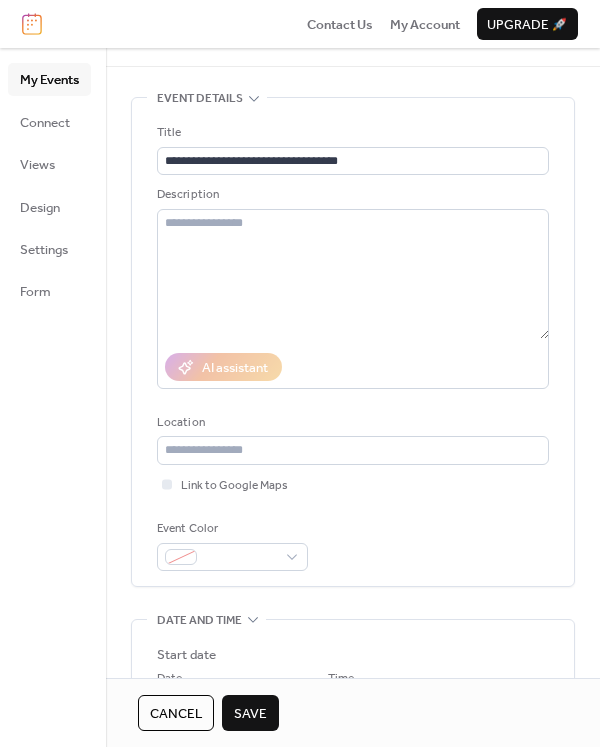 scroll, scrollTop: 53, scrollLeft: 0, axis: vertical 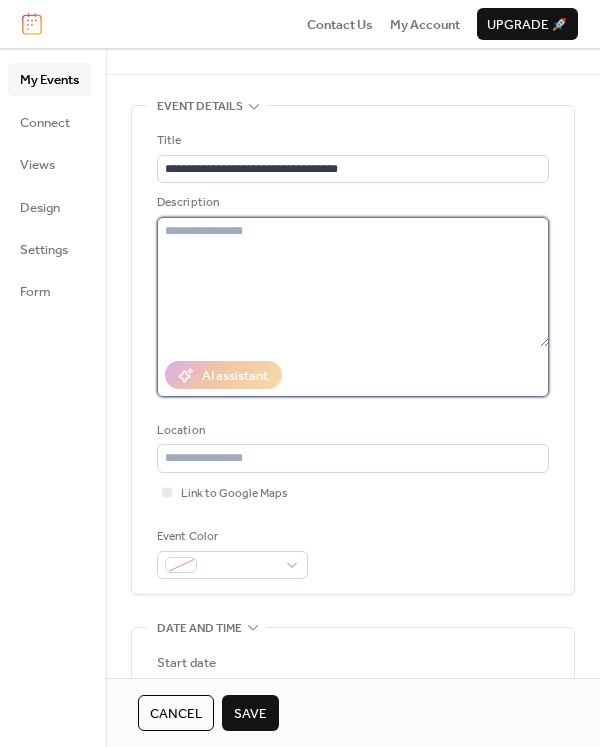 click at bounding box center [353, 282] 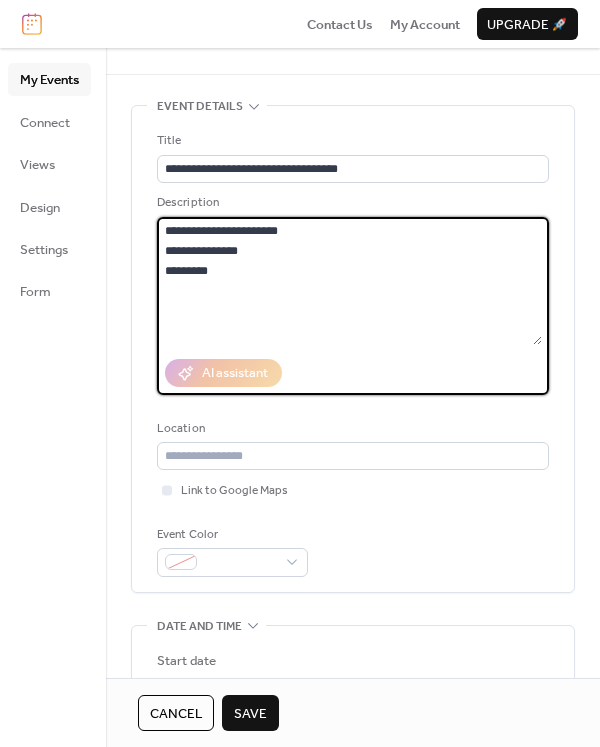 type on "**********" 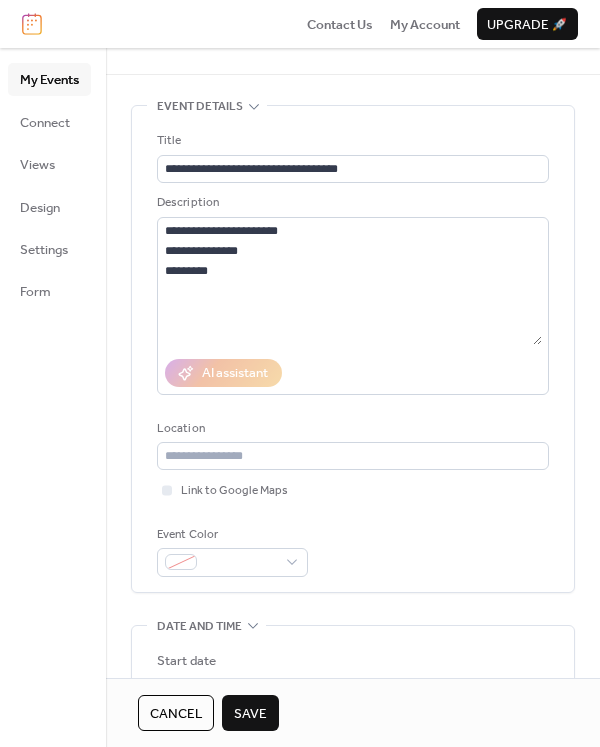 click on "Save" at bounding box center (250, 714) 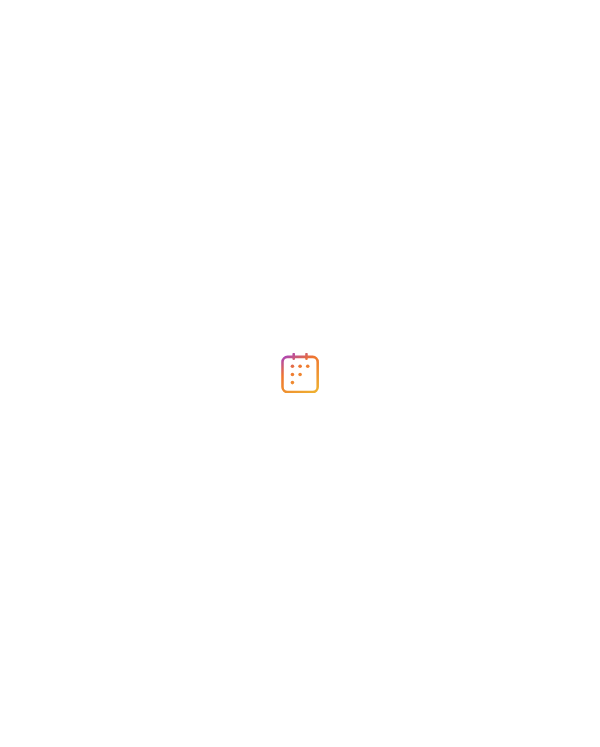 scroll, scrollTop: 0, scrollLeft: 0, axis: both 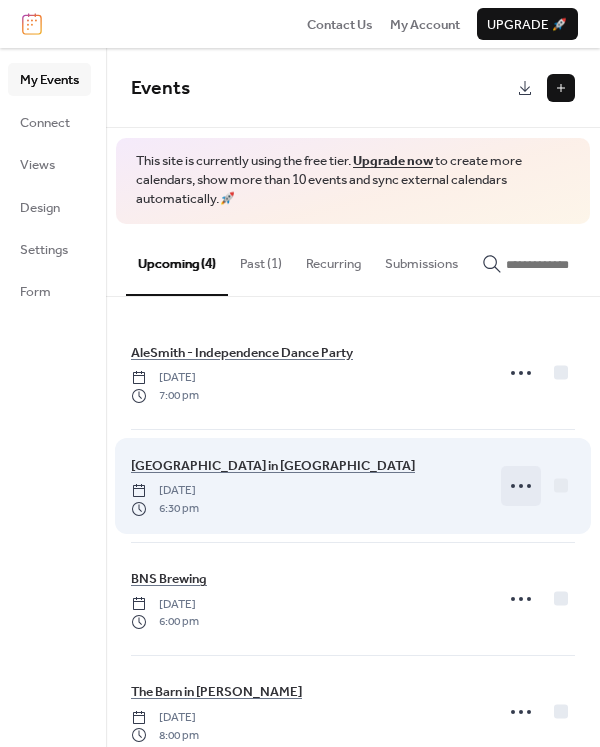 click 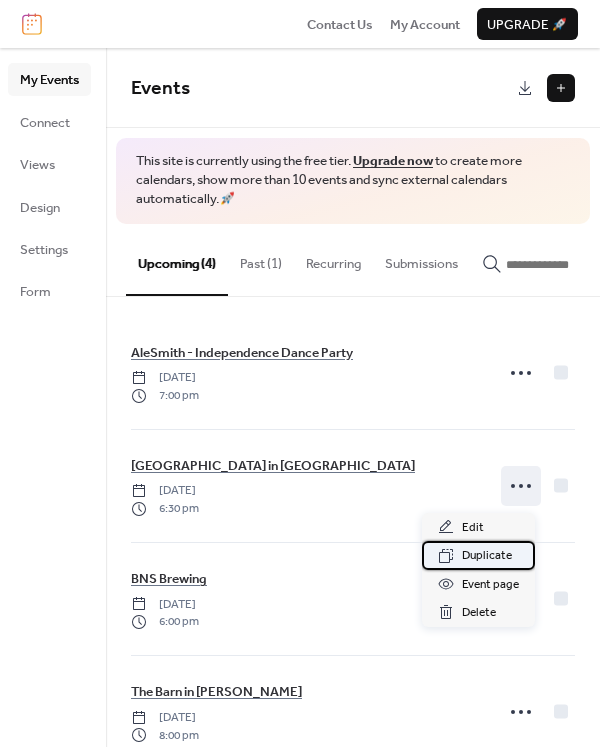 click on "Duplicate" at bounding box center [487, 556] 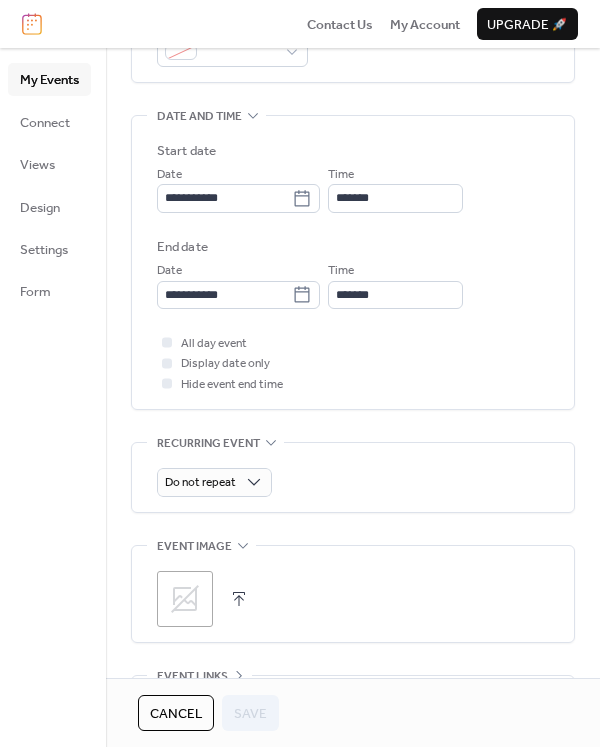 scroll, scrollTop: 592, scrollLeft: 0, axis: vertical 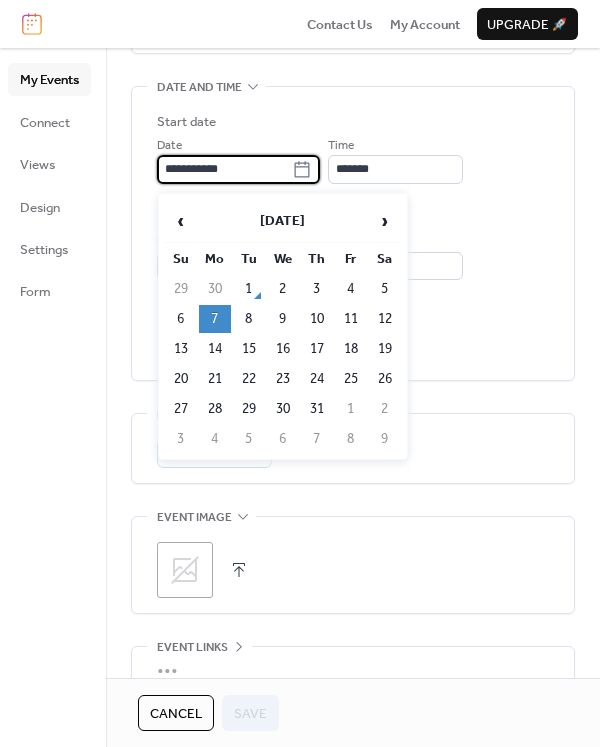 click on "**********" at bounding box center (224, 169) 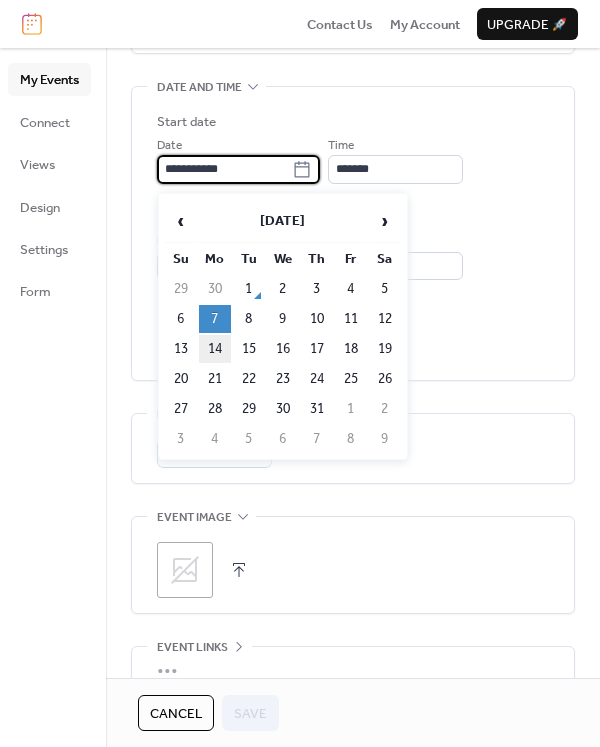 click on "14" at bounding box center [215, 349] 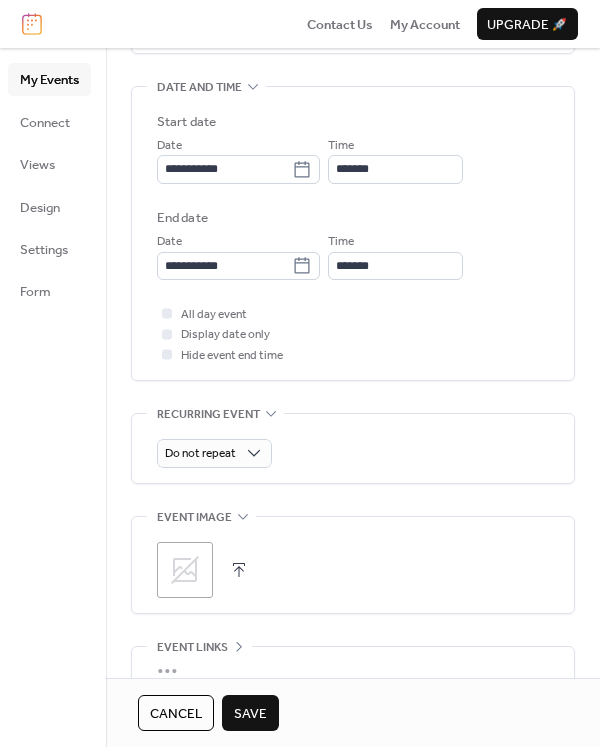 type on "**********" 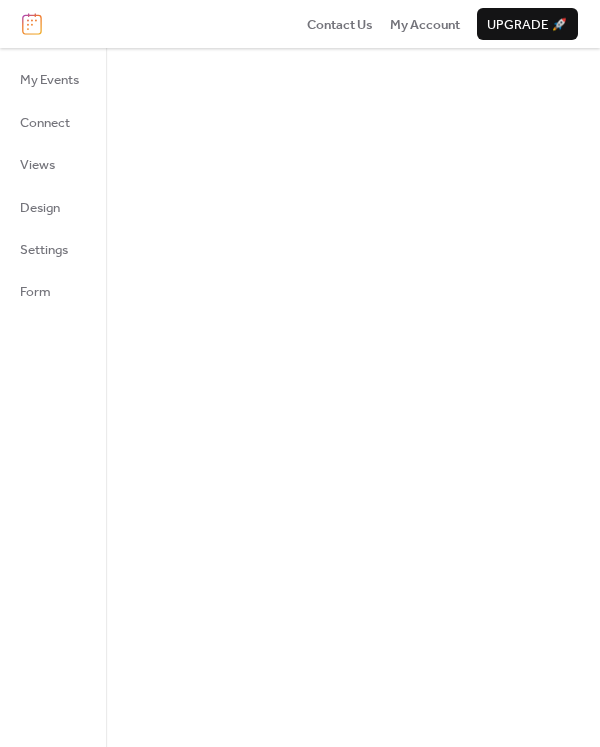 scroll, scrollTop: 0, scrollLeft: 0, axis: both 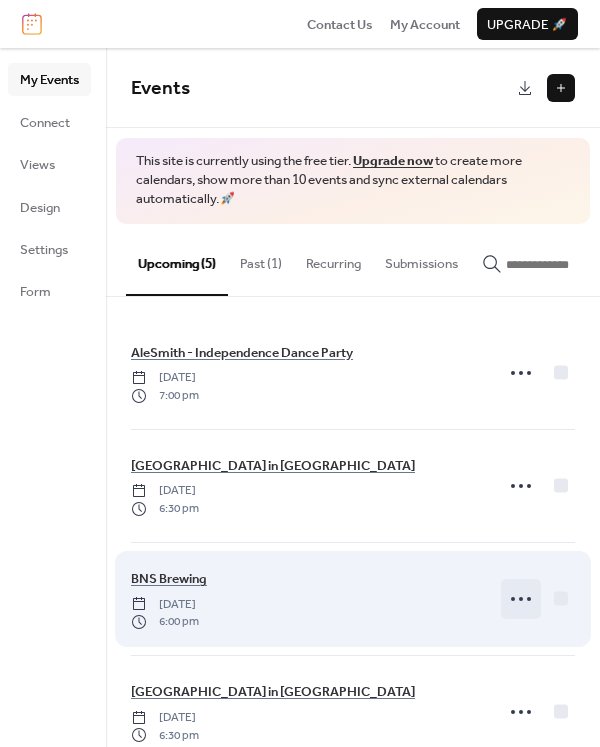 click 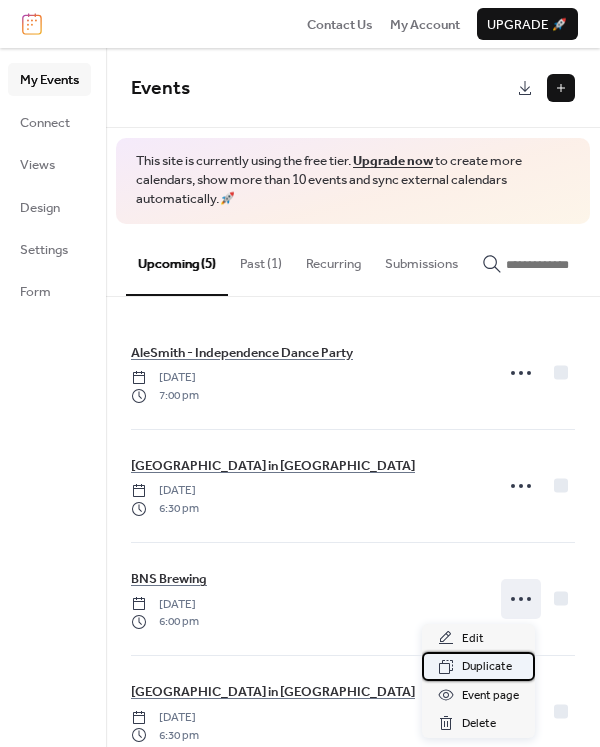 click on "Duplicate" at bounding box center [487, 667] 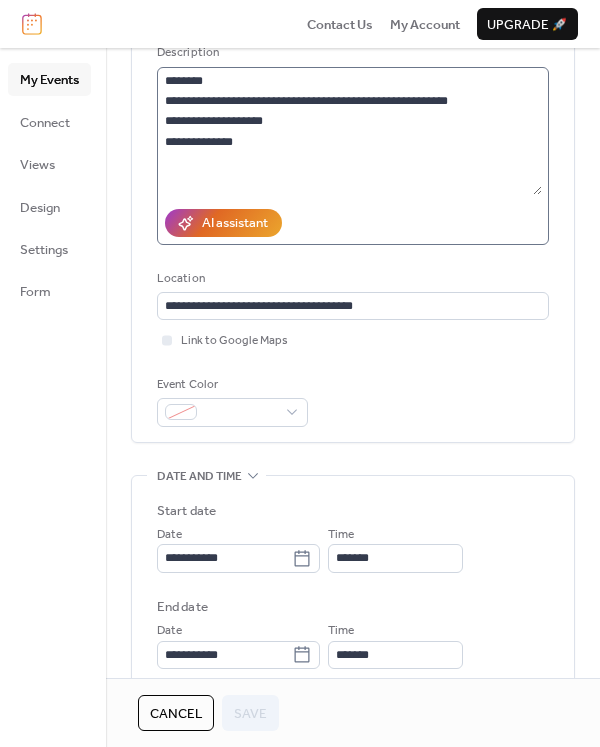 scroll, scrollTop: 352, scrollLeft: 0, axis: vertical 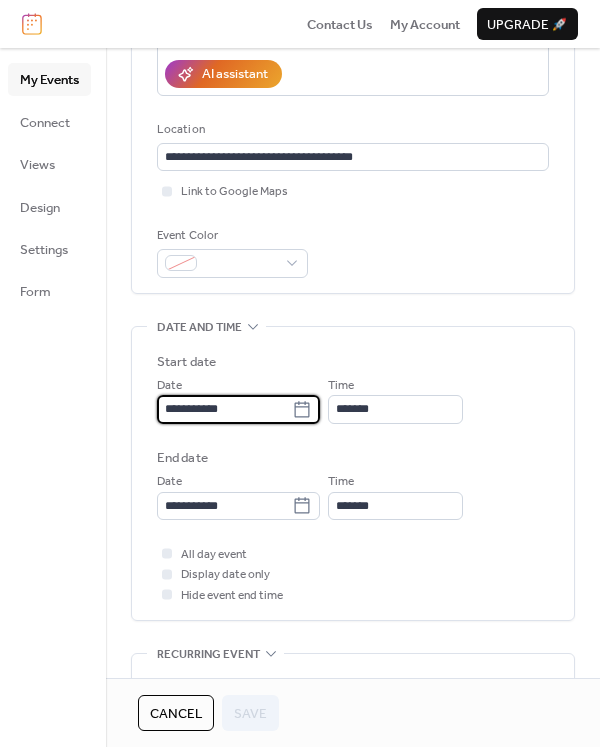 click on "**********" at bounding box center (224, 409) 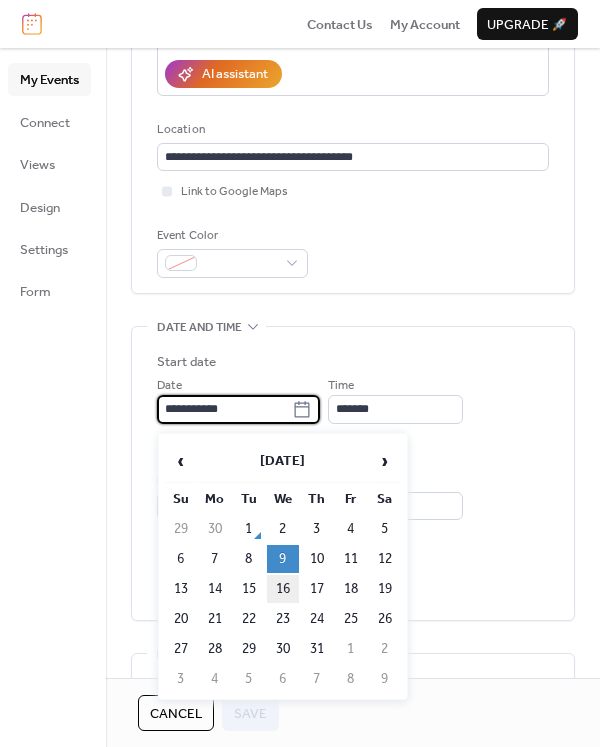 click on "16" at bounding box center (283, 589) 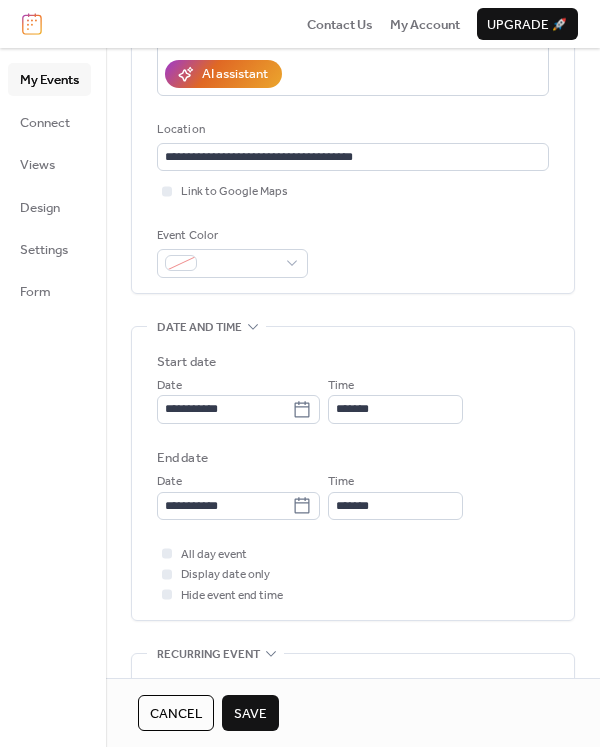 type on "**********" 